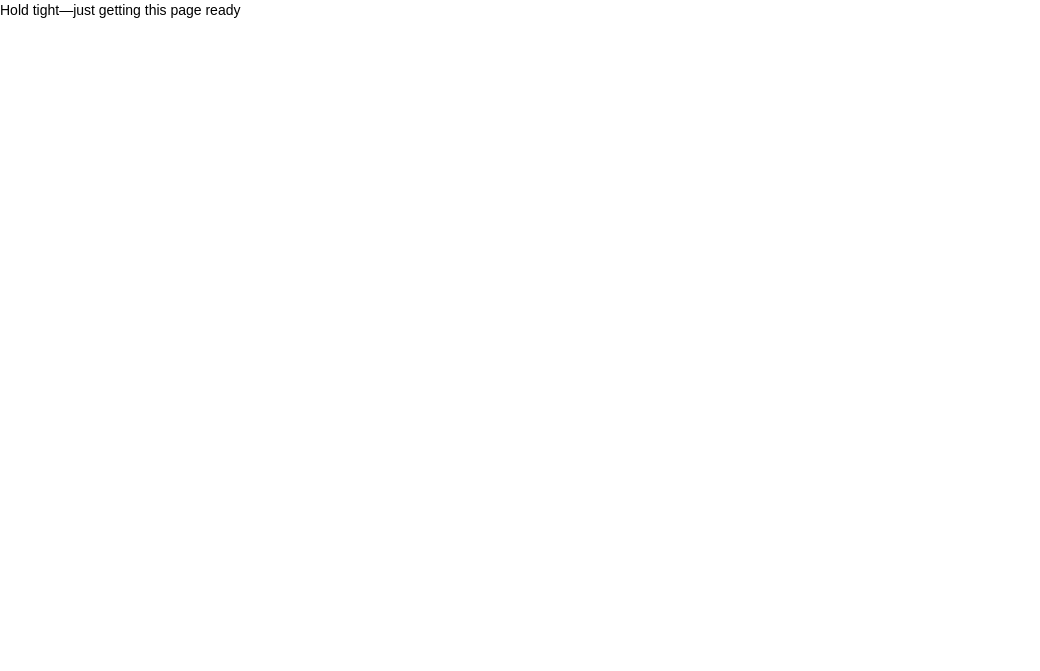 scroll, scrollTop: 0, scrollLeft: 0, axis: both 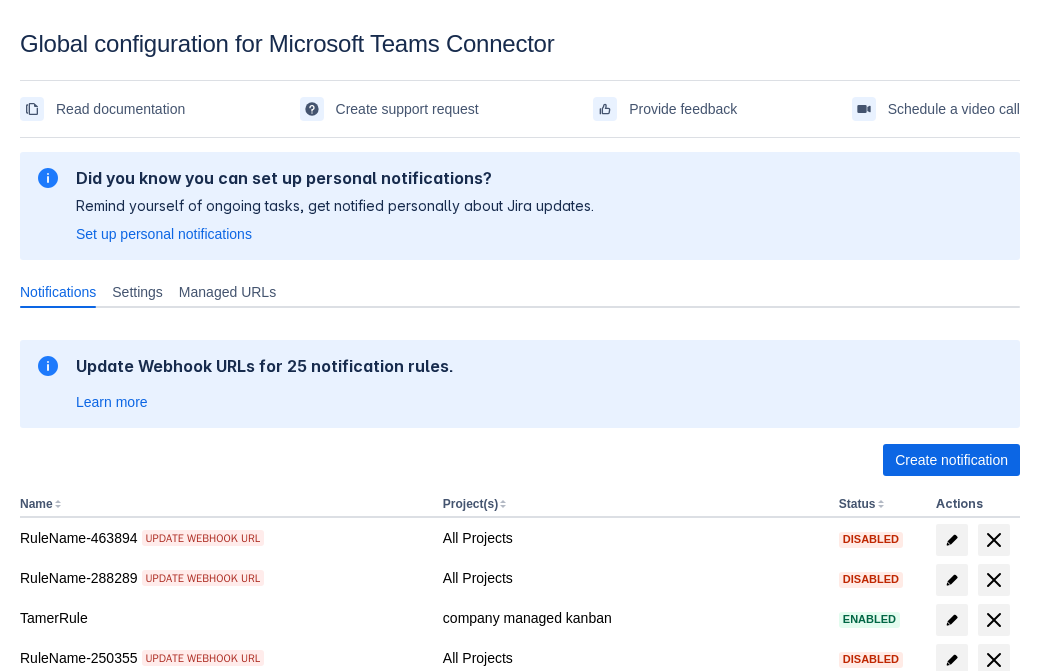 click on "Create notification" at bounding box center [951, 460] 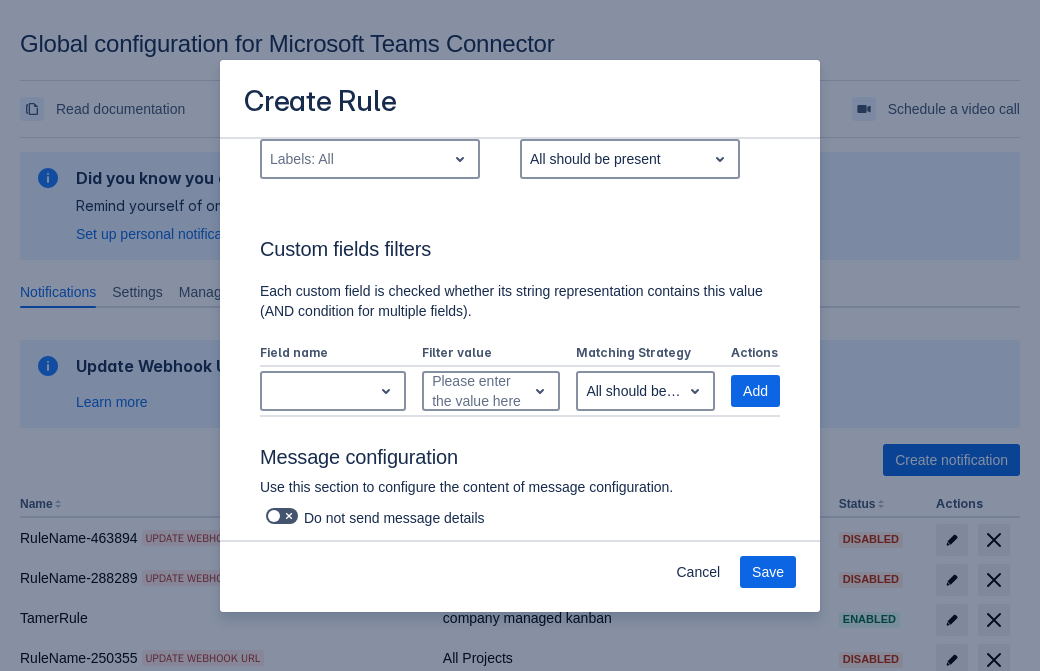 click on "Labels: All" at bounding box center [354, 159] 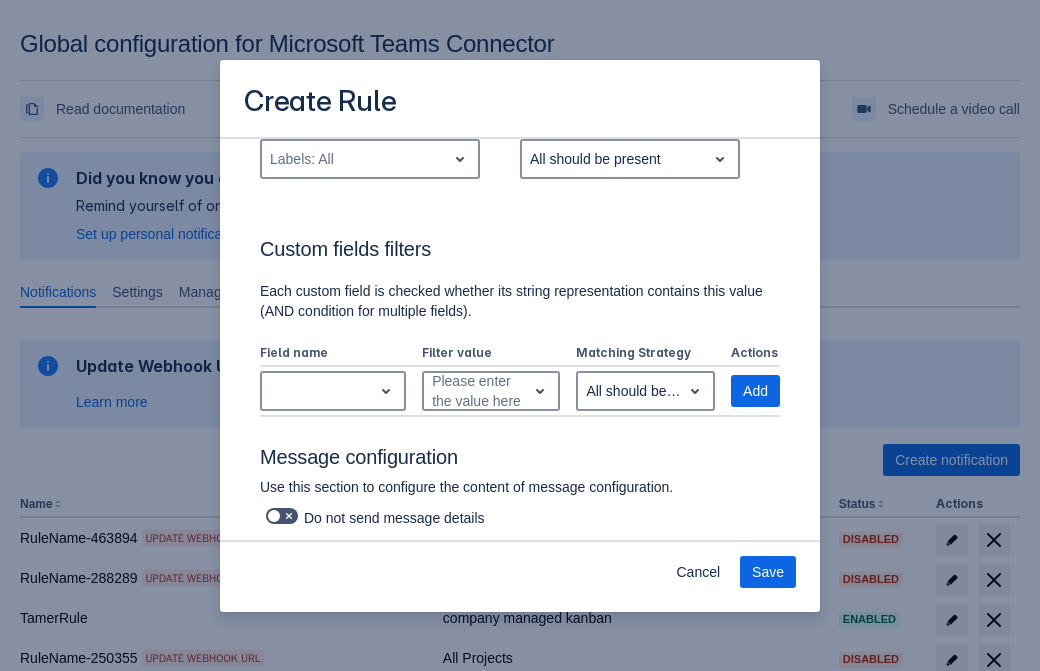 type on "101725_label" 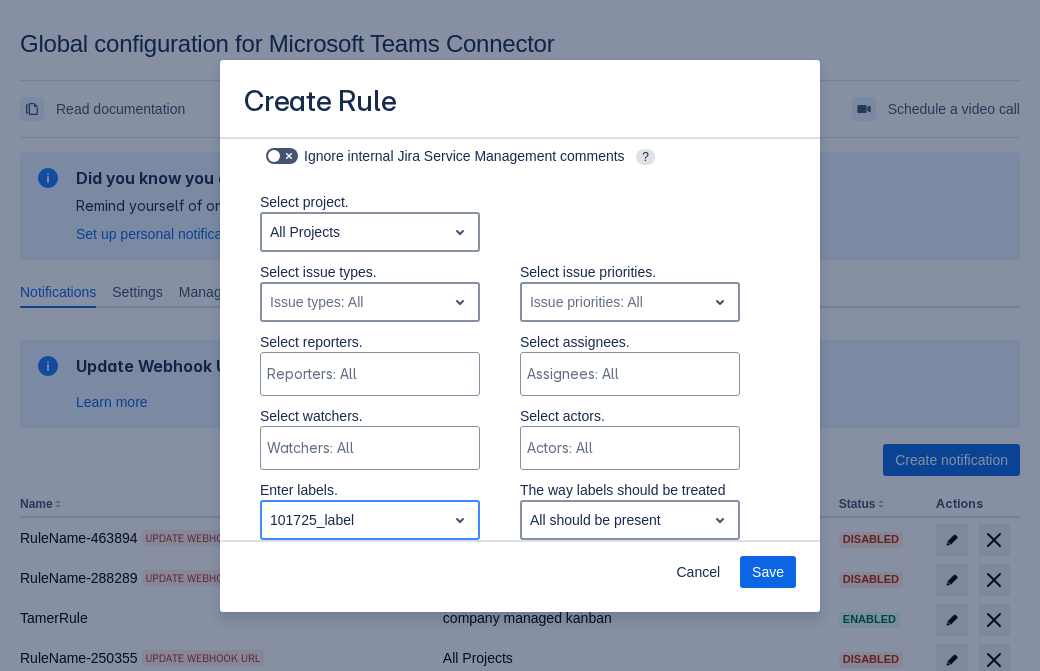 type 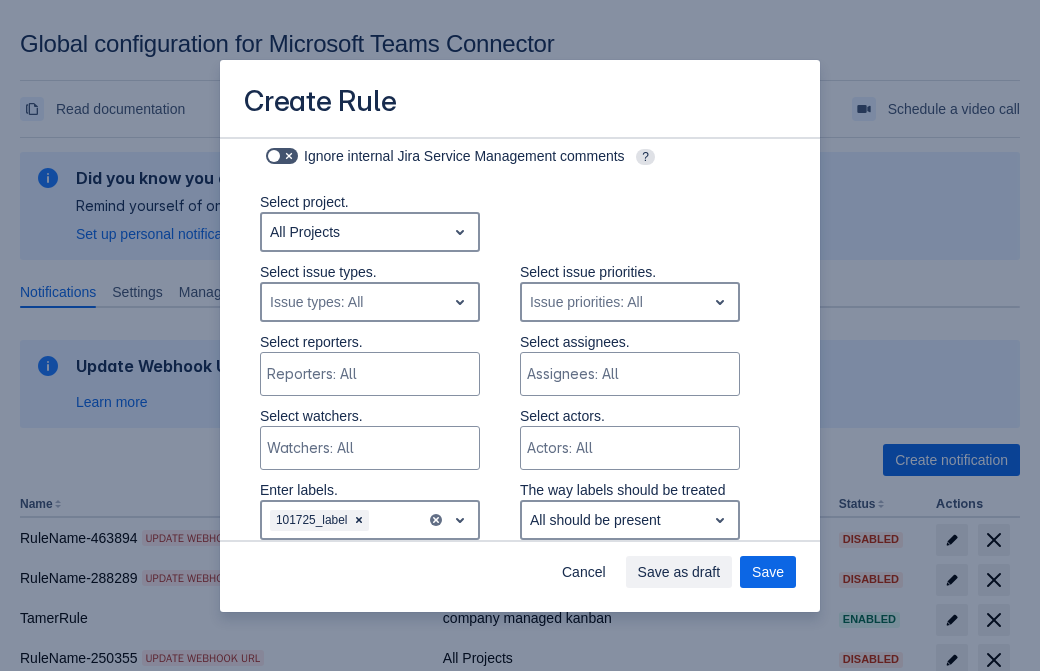 scroll, scrollTop: 1150, scrollLeft: 0, axis: vertical 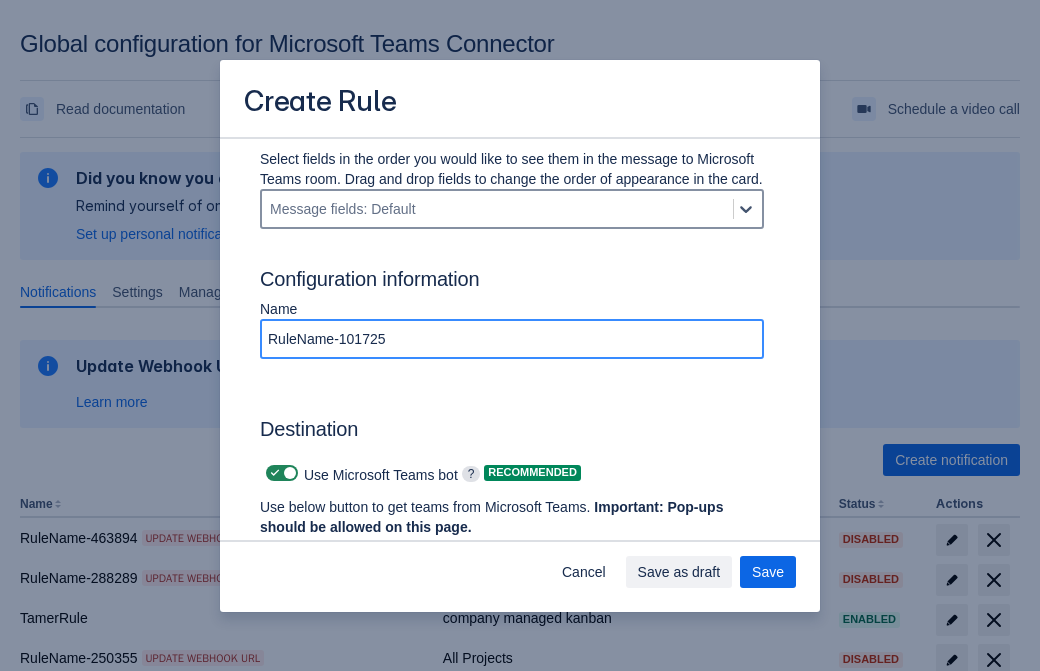 type on "RuleName-101725" 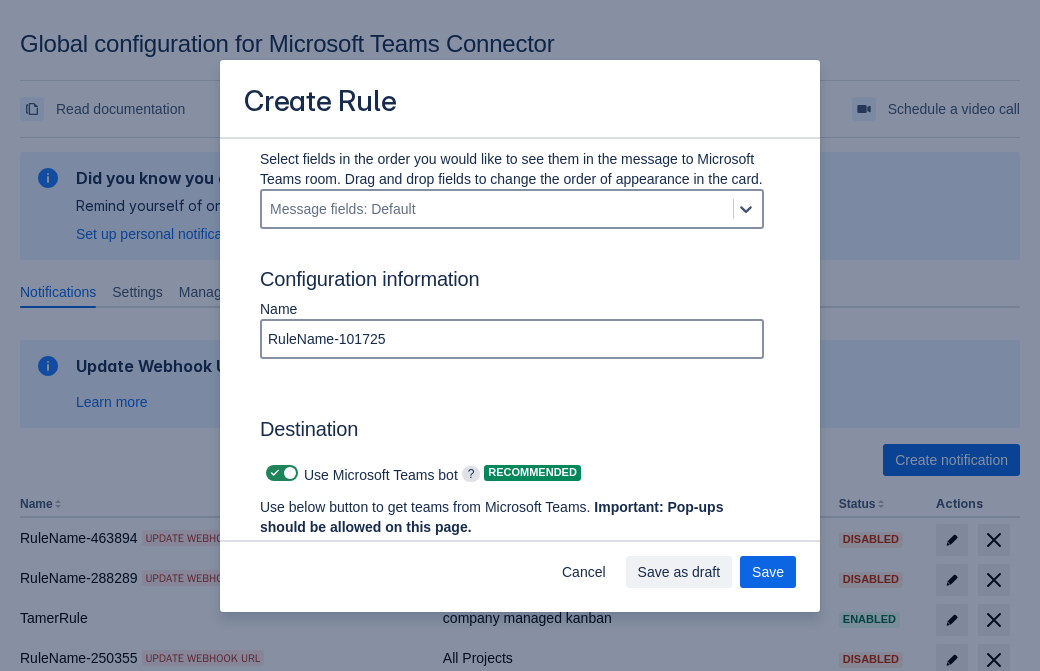 click at bounding box center (275, 473) 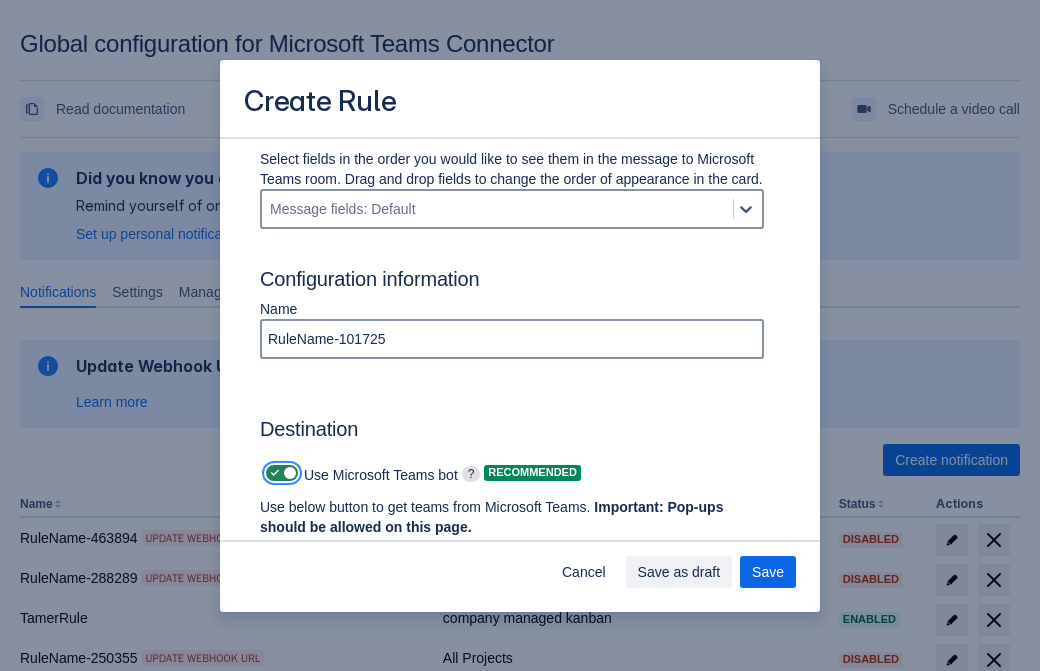checkbox on "false" 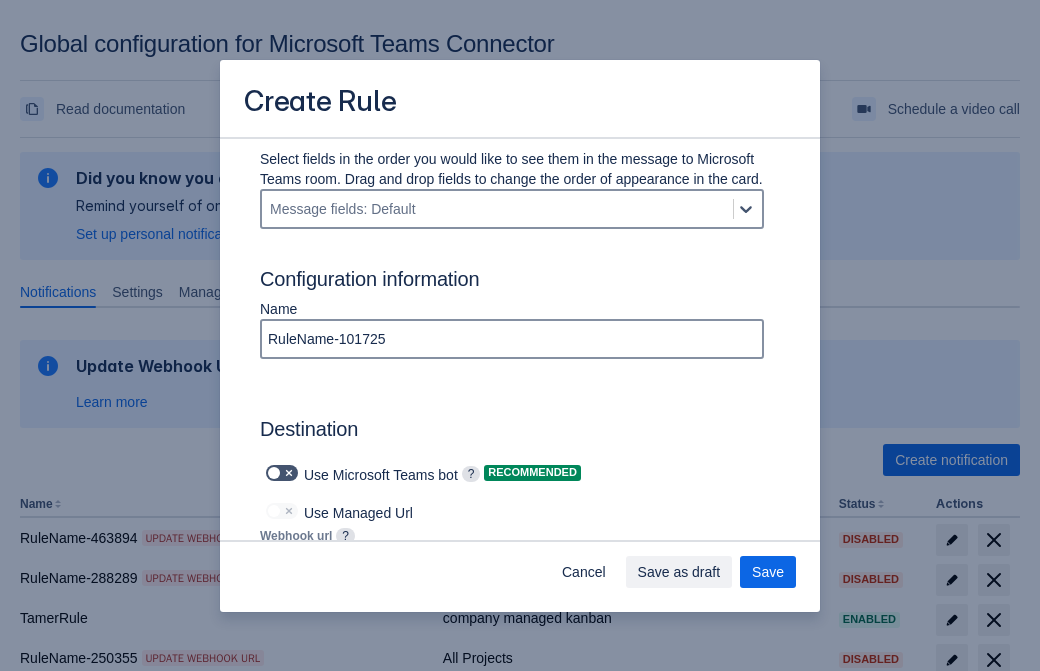 type on "https://prod-172.westeurope.logic.azure.com:443/workflows/ae977bb6ae334c9d95dfe32b31112d0d/triggers/manual/paths/invoke?api-version=2016-06-01&sp=%2Ftriggers%2Fmanual%2Frun&sv=1.0&sig=Zx8rCFjo5Ite6hsL462a9VqwqMdNOFg4CIFuakOoR3k" 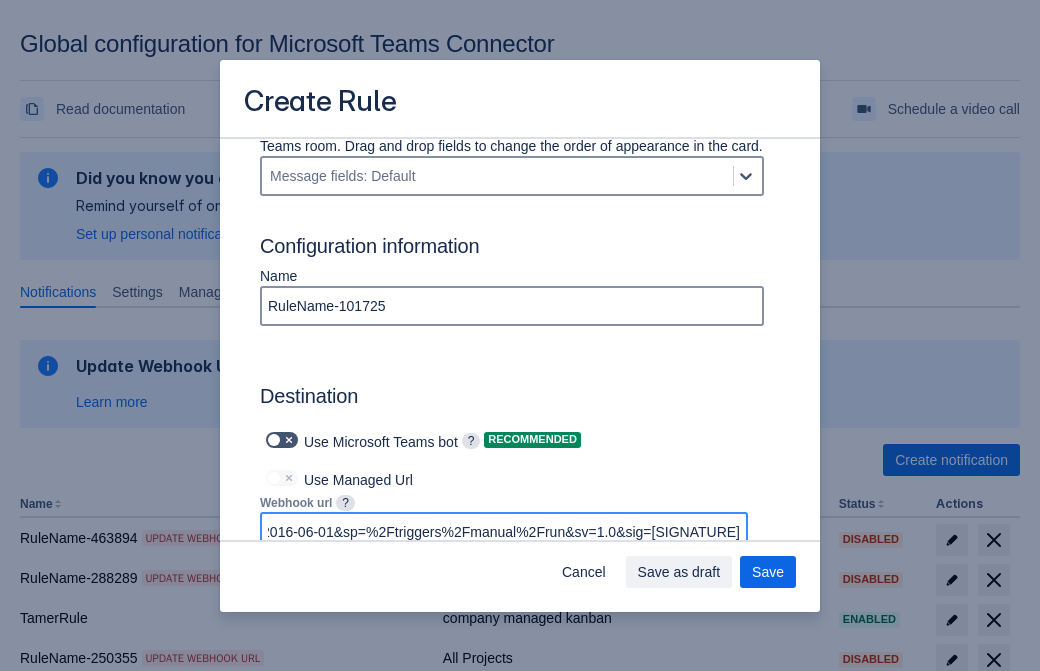 click on "Save as draft" at bounding box center [679, 572] 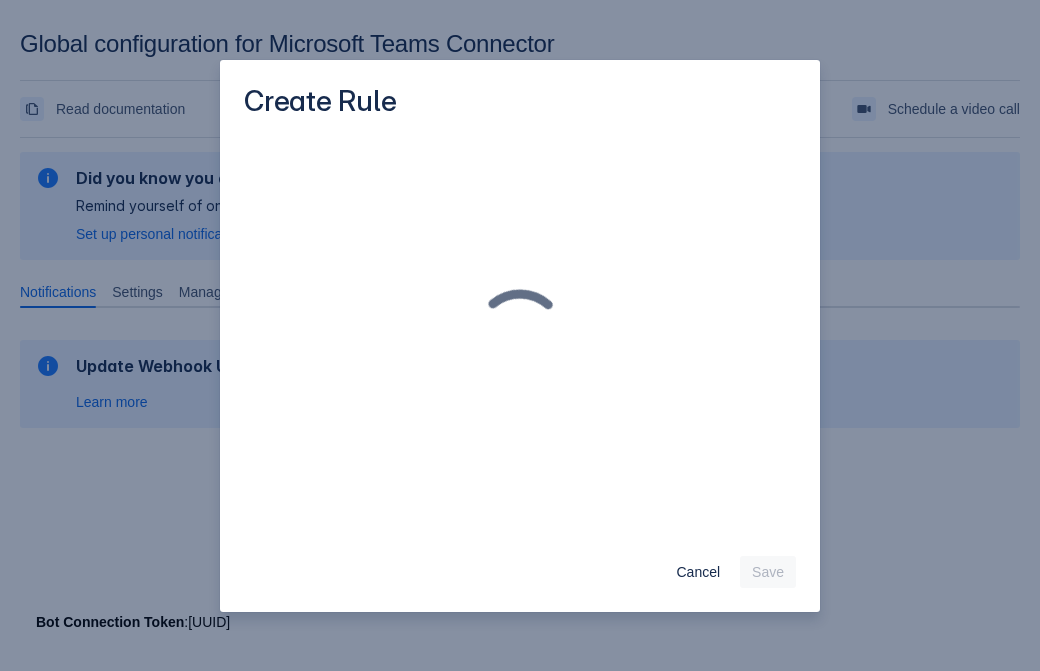 scroll, scrollTop: 0, scrollLeft: 0, axis: both 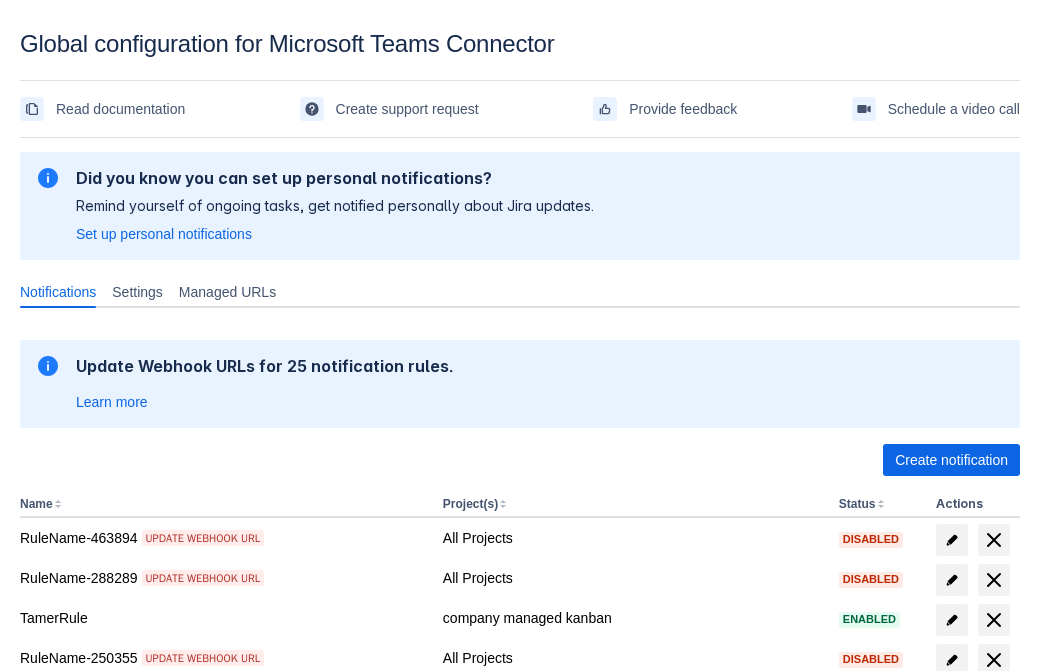 click on "Load more" at bounding box center [65, 976] 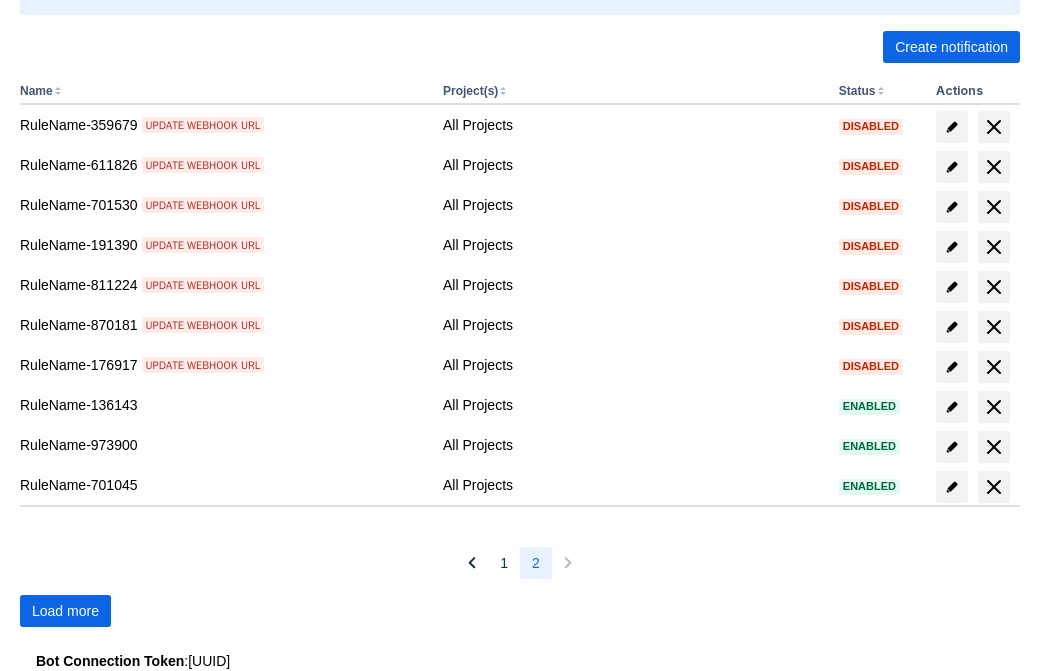 click on "Load more" at bounding box center [65, 611] 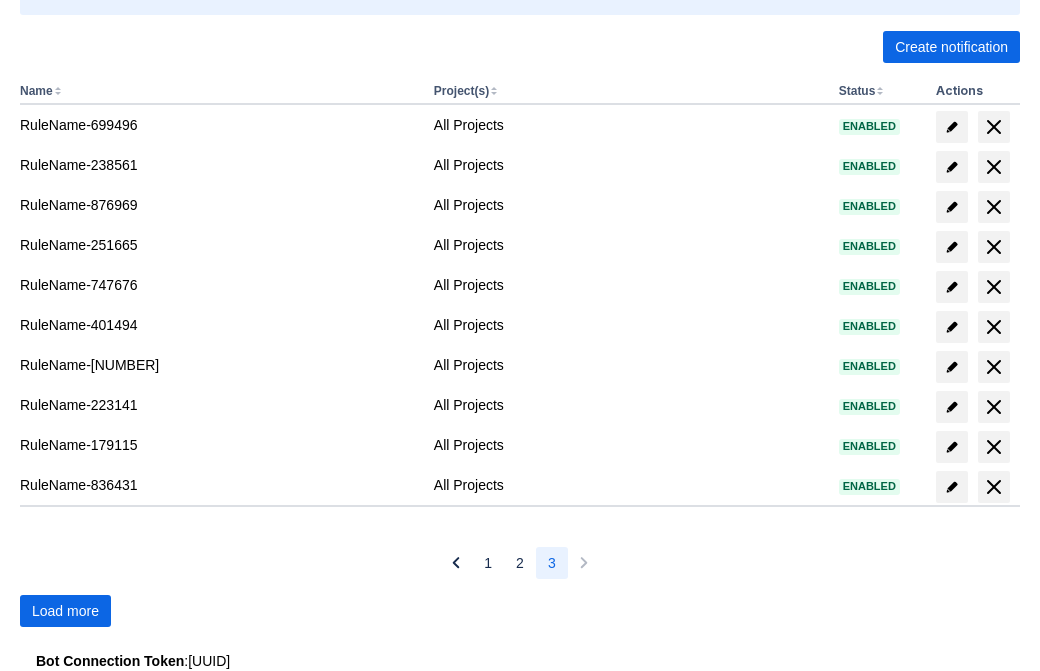 click on "Load more" at bounding box center (65, 611) 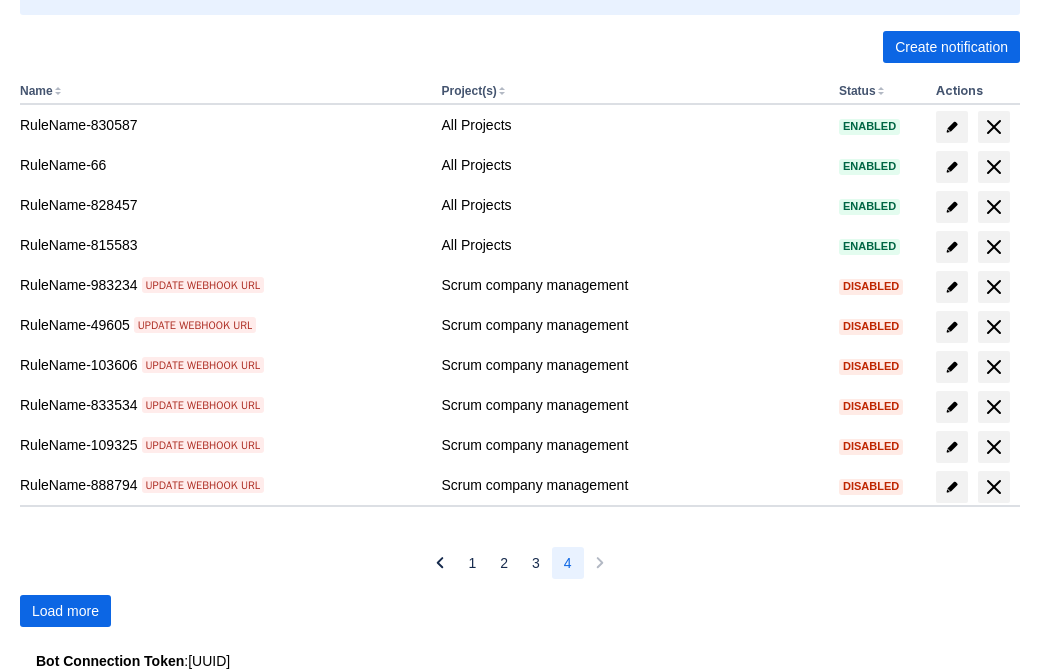 click on "Load more" at bounding box center (65, 611) 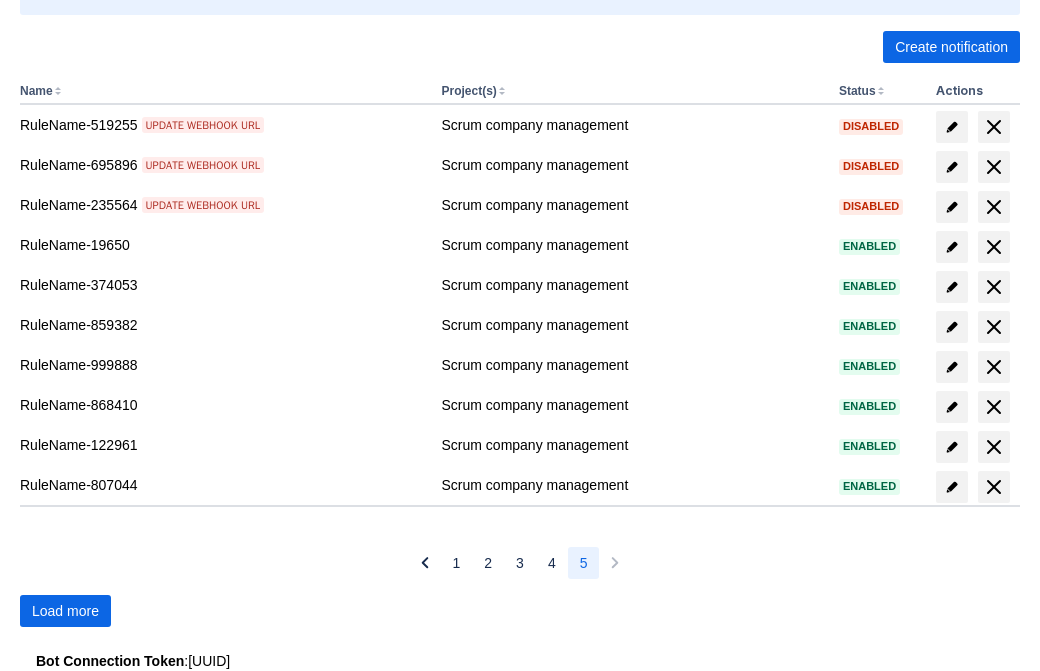 click on "Load more" at bounding box center (65, 611) 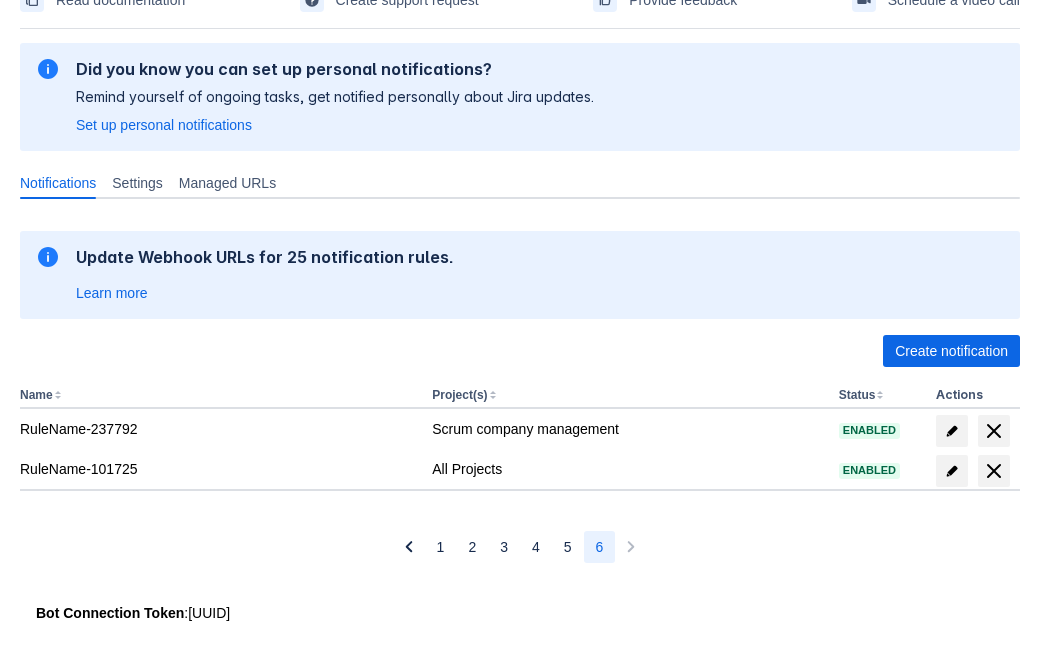 scroll, scrollTop: 109, scrollLeft: 0, axis: vertical 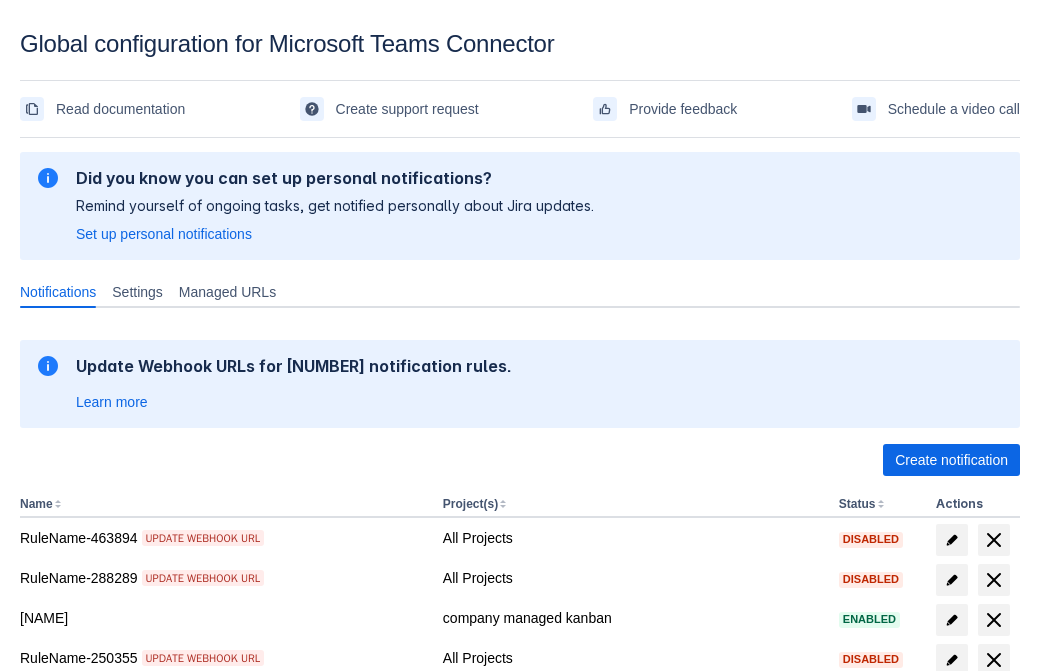 click on "Load more" at bounding box center [65, 976] 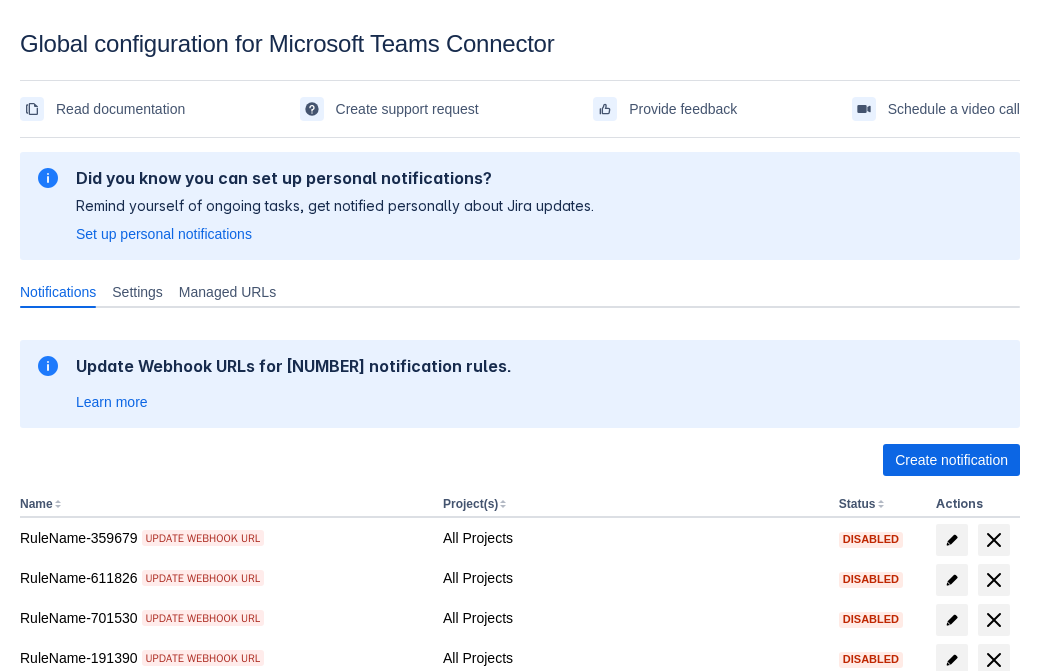 scroll, scrollTop: 413, scrollLeft: 0, axis: vertical 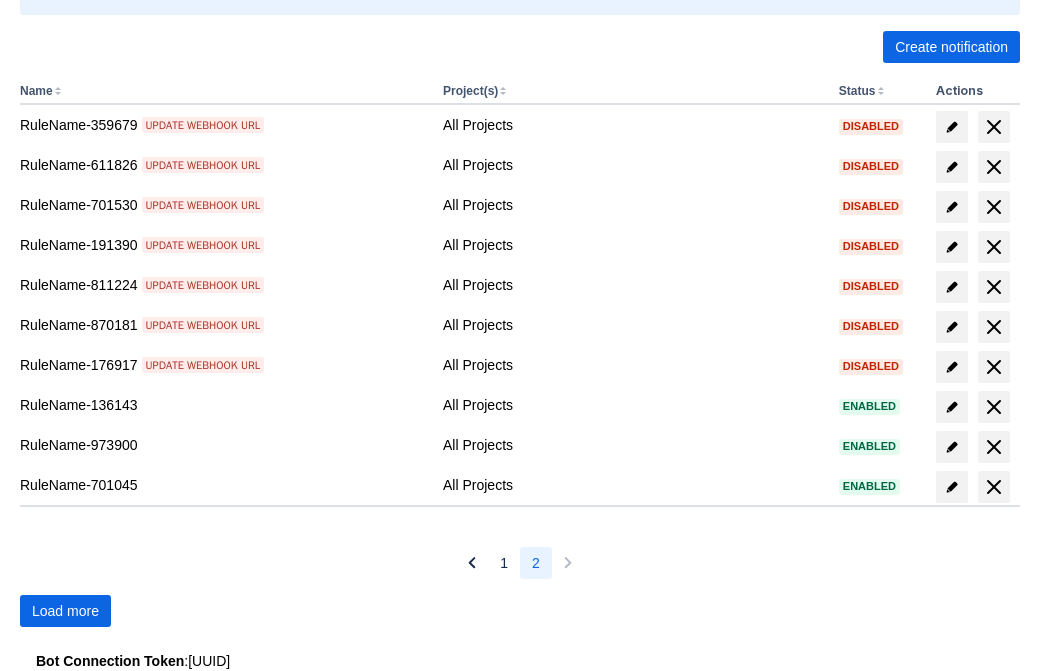 click on "Load more" at bounding box center (65, 611) 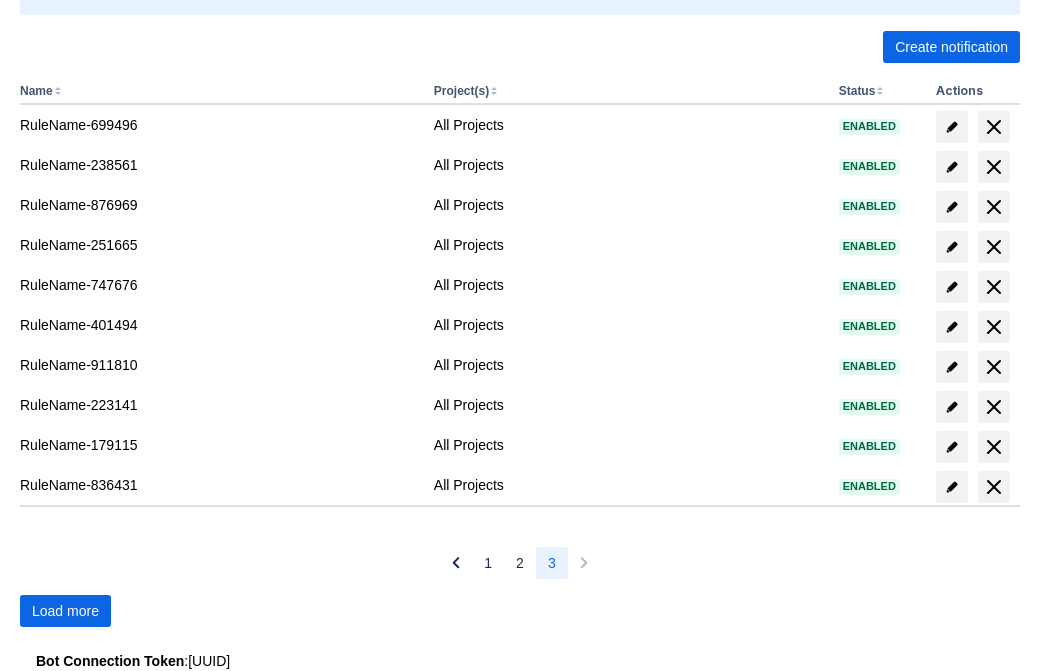 click on "Load more" at bounding box center (65, 611) 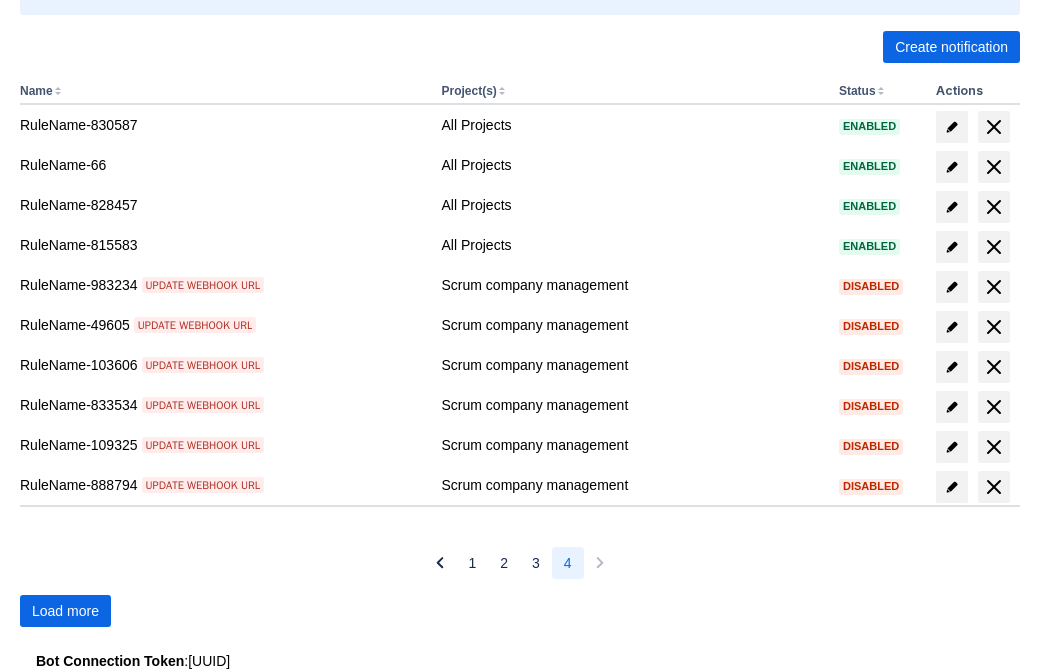 click on "Load more" at bounding box center [65, 611] 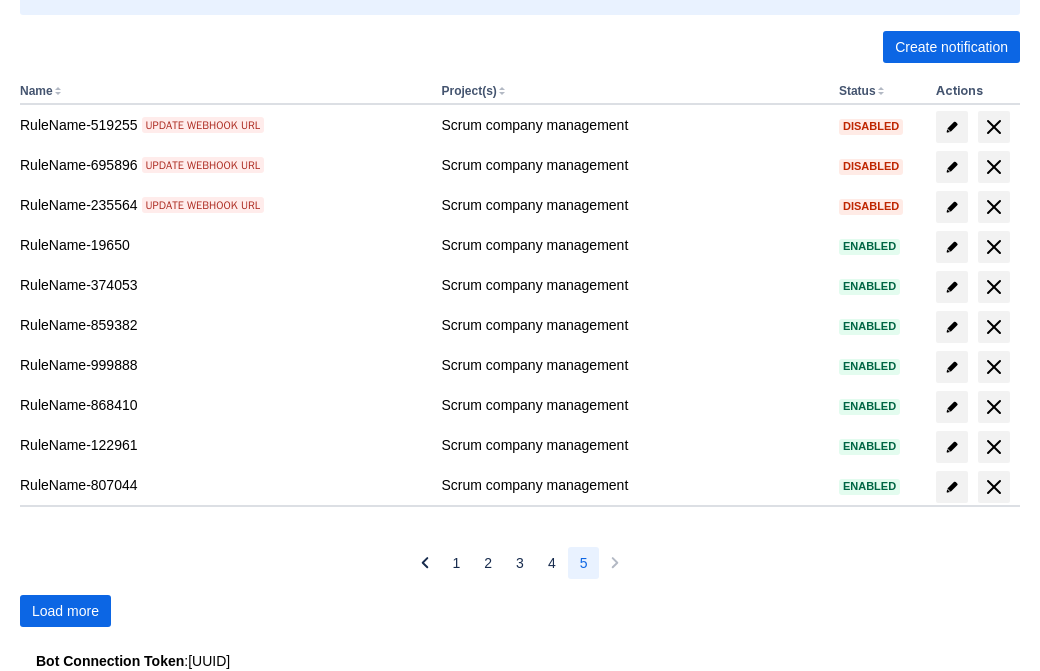 click on "Load more" at bounding box center (65, 611) 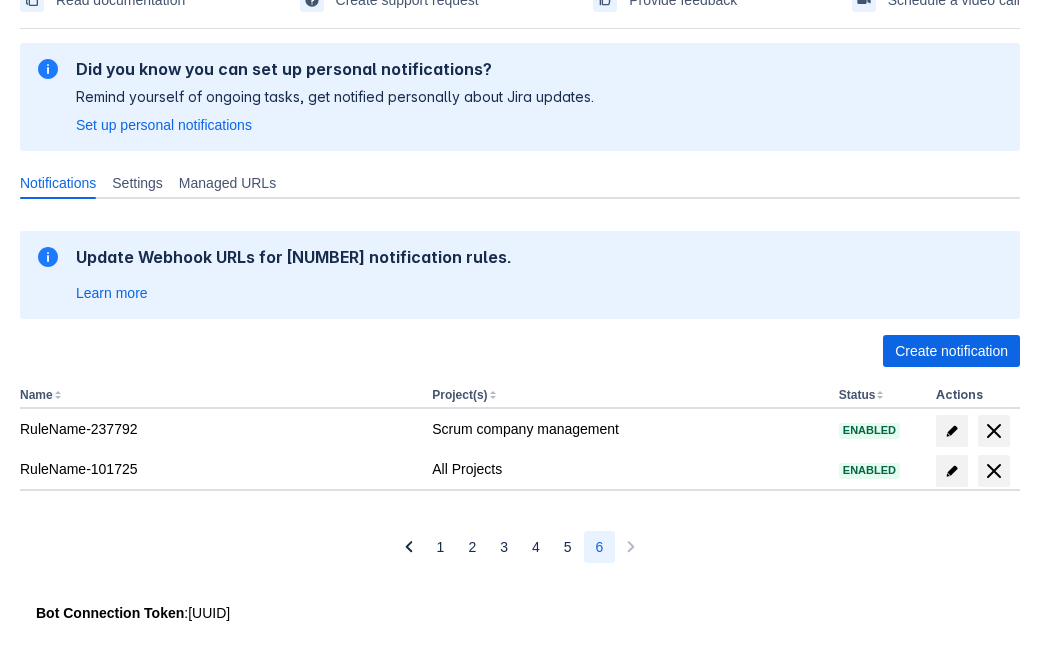 click at bounding box center [994, 471] 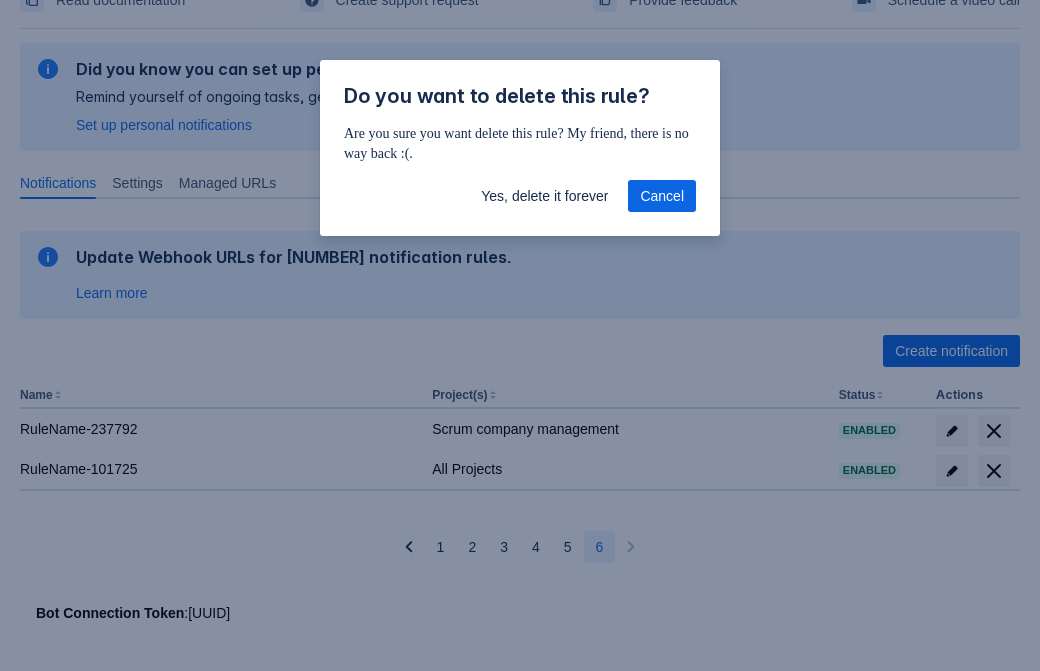 click on "Yes, delete it forever" at bounding box center [544, 196] 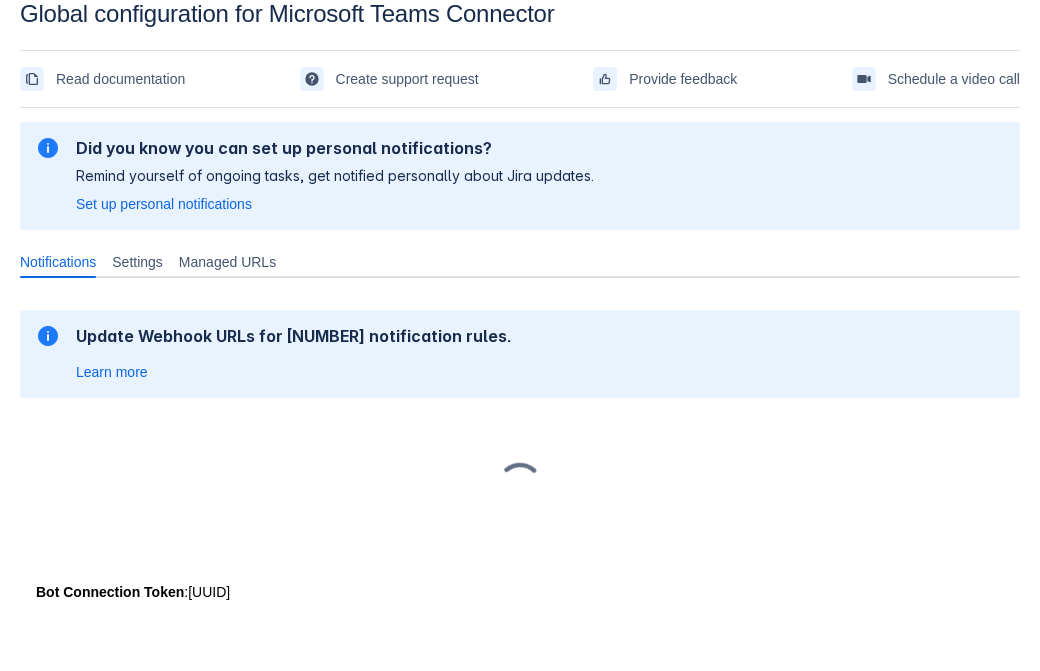 scroll, scrollTop: 30, scrollLeft: 0, axis: vertical 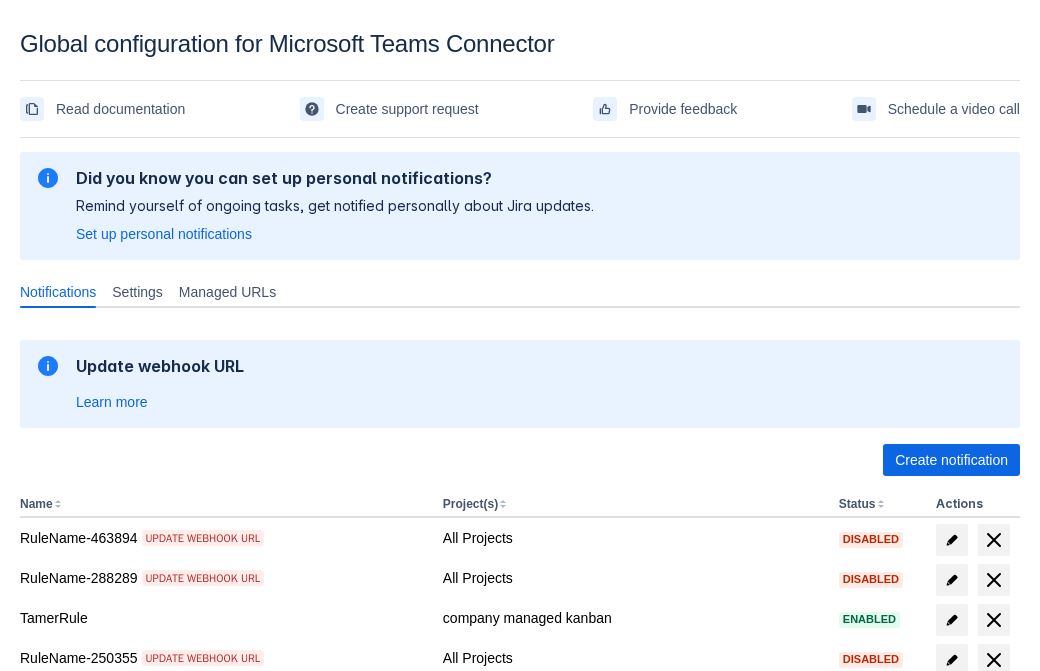 click on "Create notification" at bounding box center [951, 460] 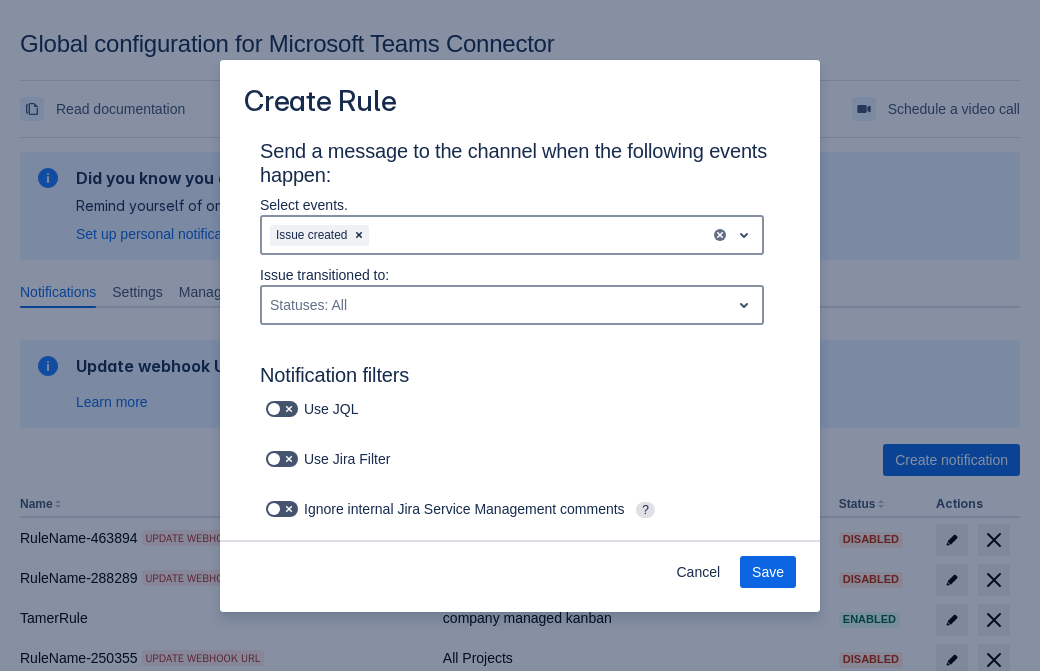 click on "Issue created" at bounding box center (486, 235) 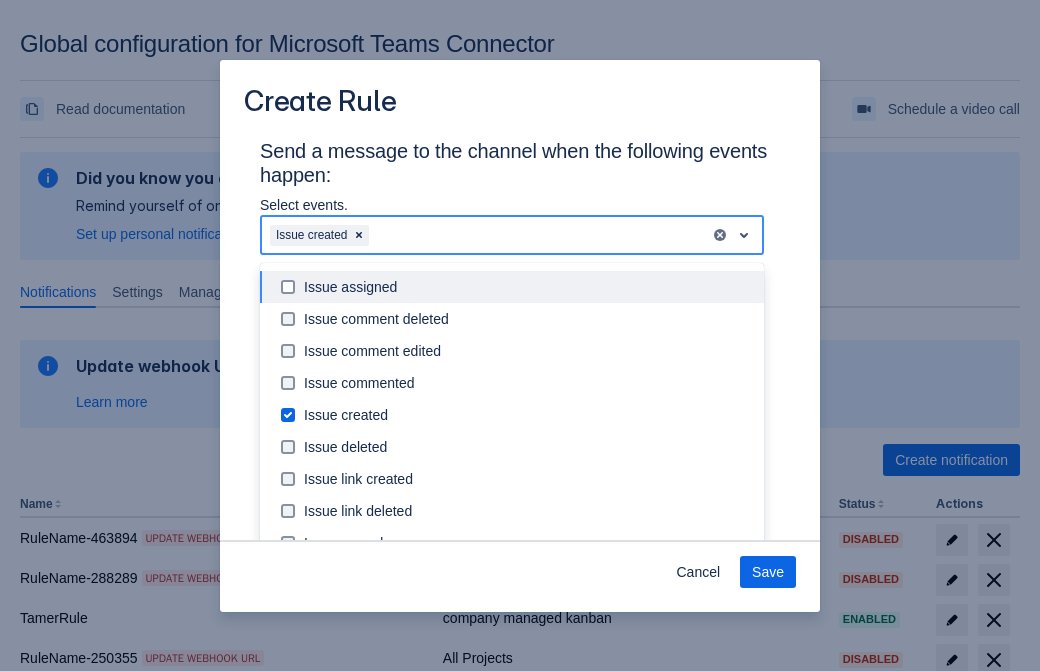 click on "Issue created" at bounding box center [528, 415] 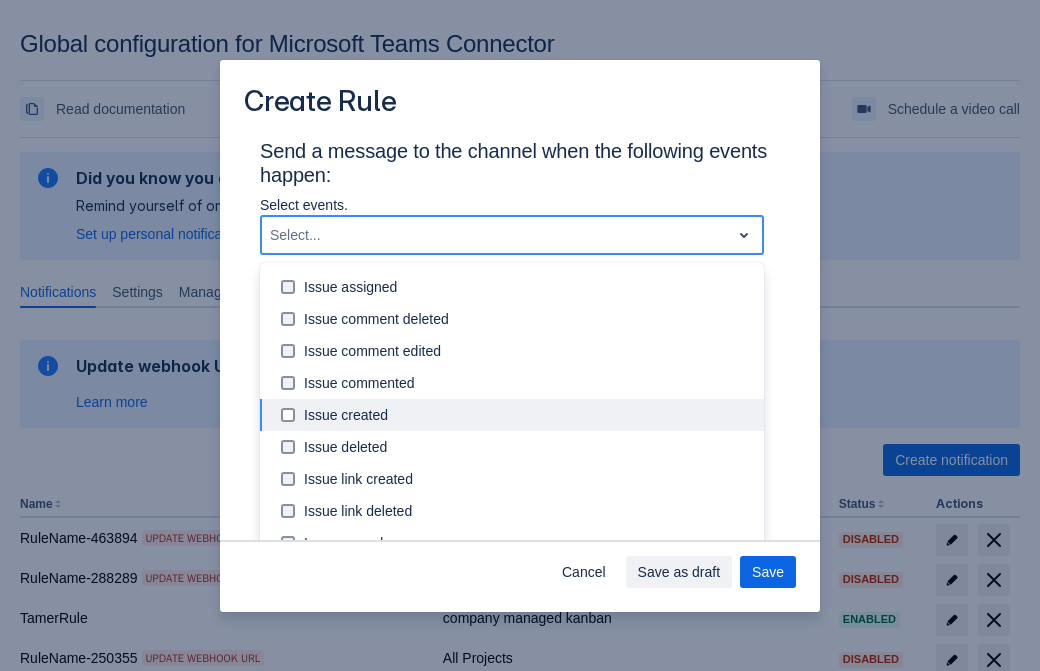 click on "Issue updated" at bounding box center (528, 607) 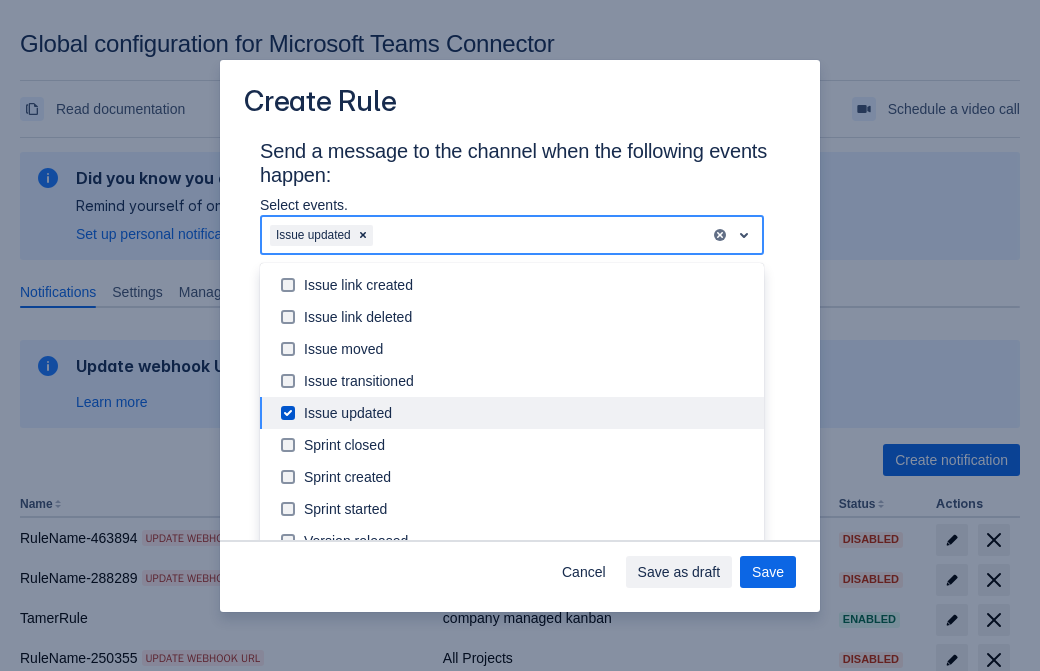 click on "Labels: All" at bounding box center [354, 873] 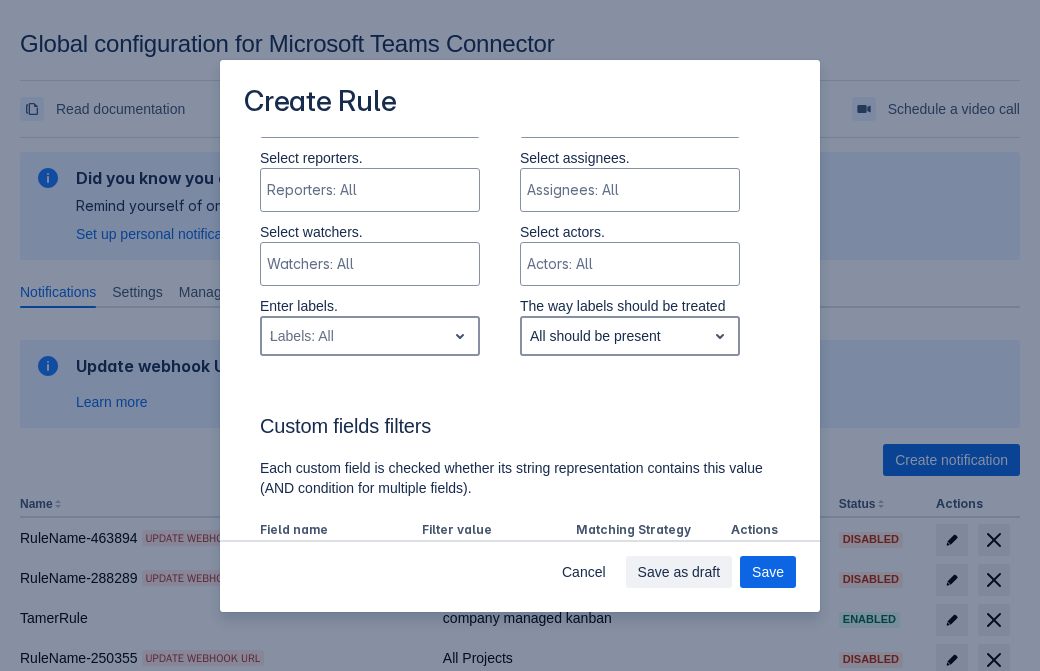 type on "356233_label" 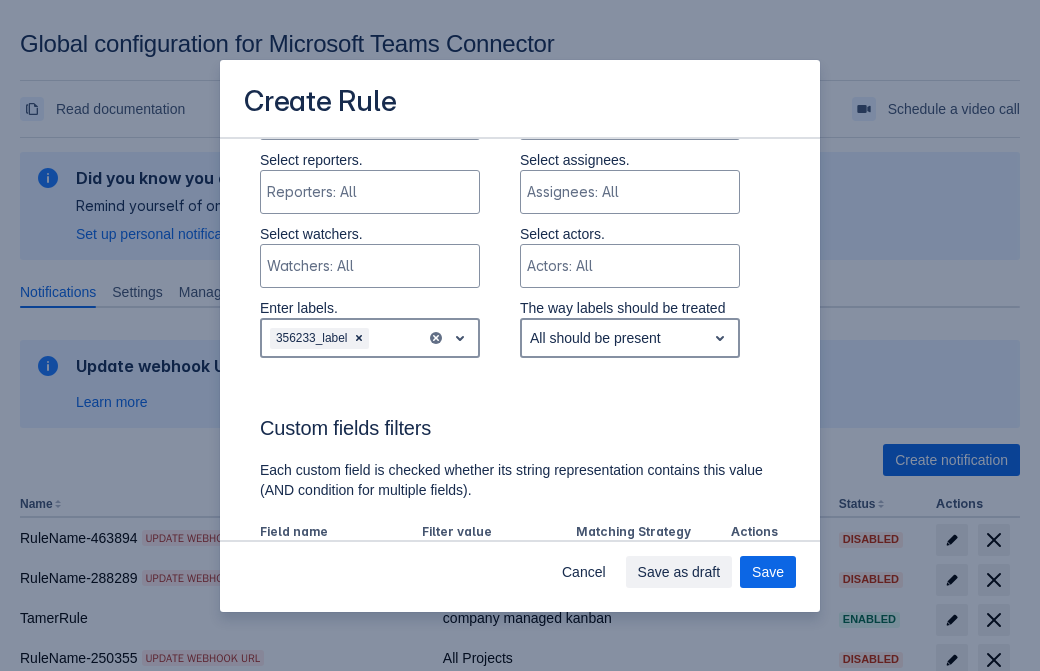 scroll, scrollTop: 1150, scrollLeft: 0, axis: vertical 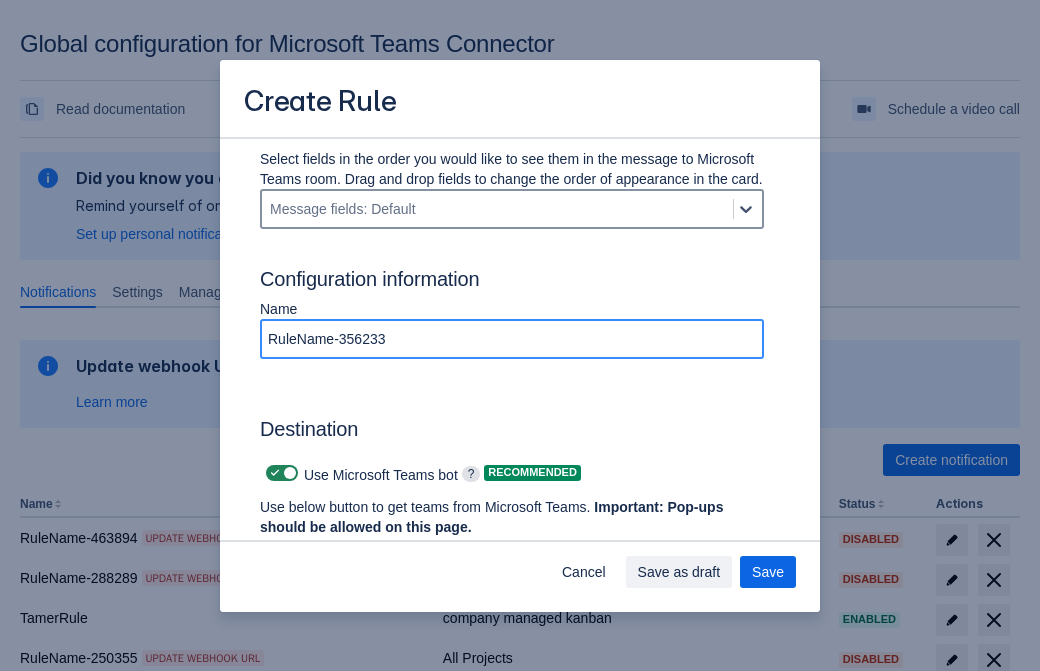 type on "RuleName-356233" 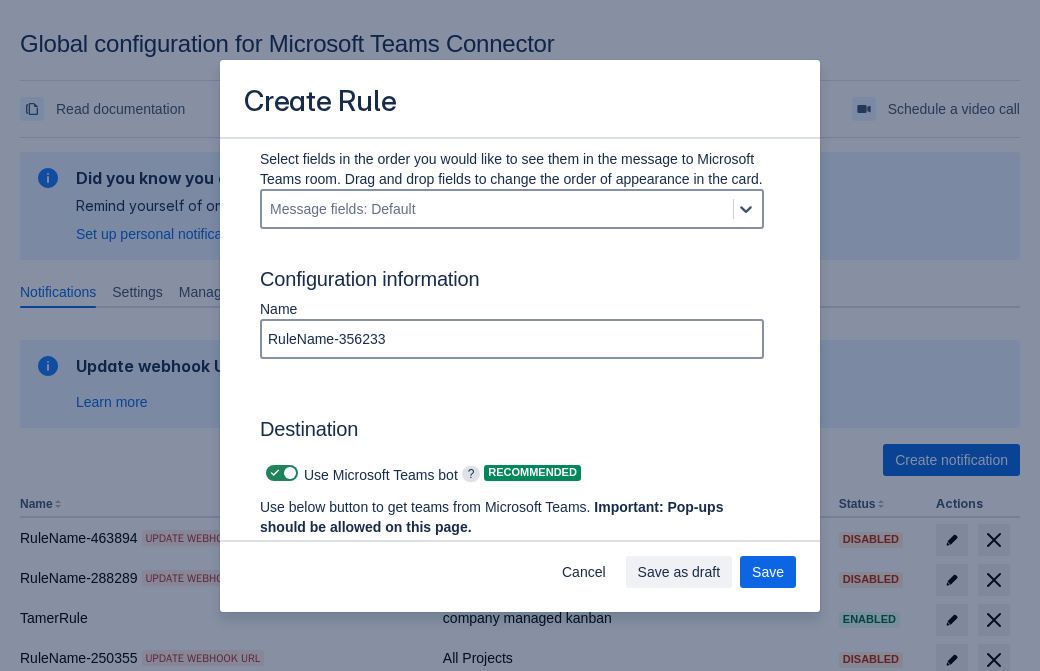 click at bounding box center (275, 473) 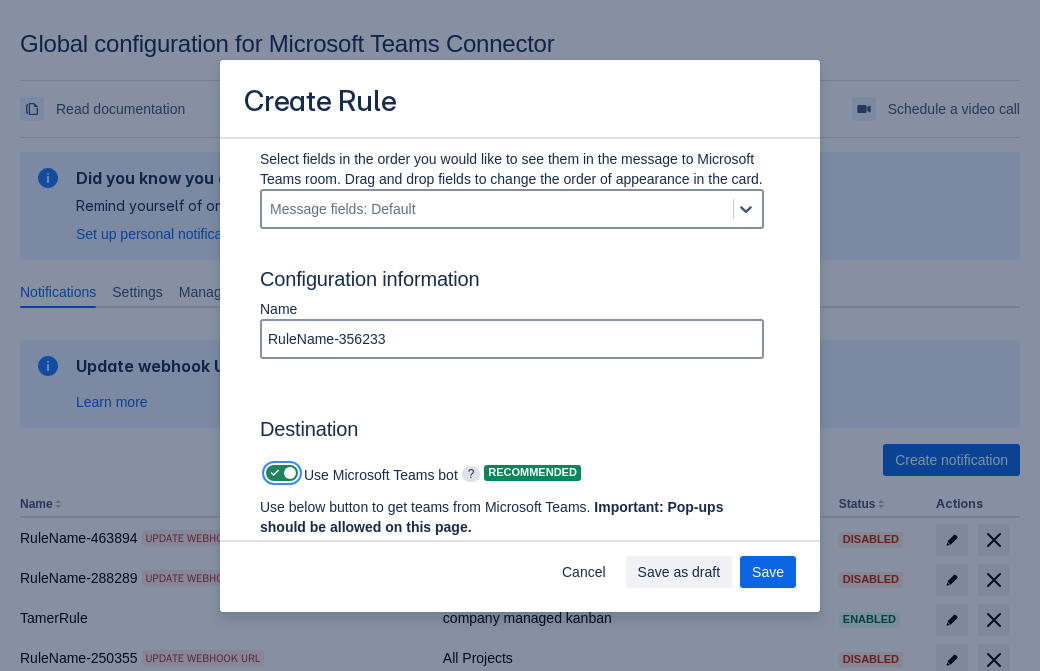 checkbox on "false" 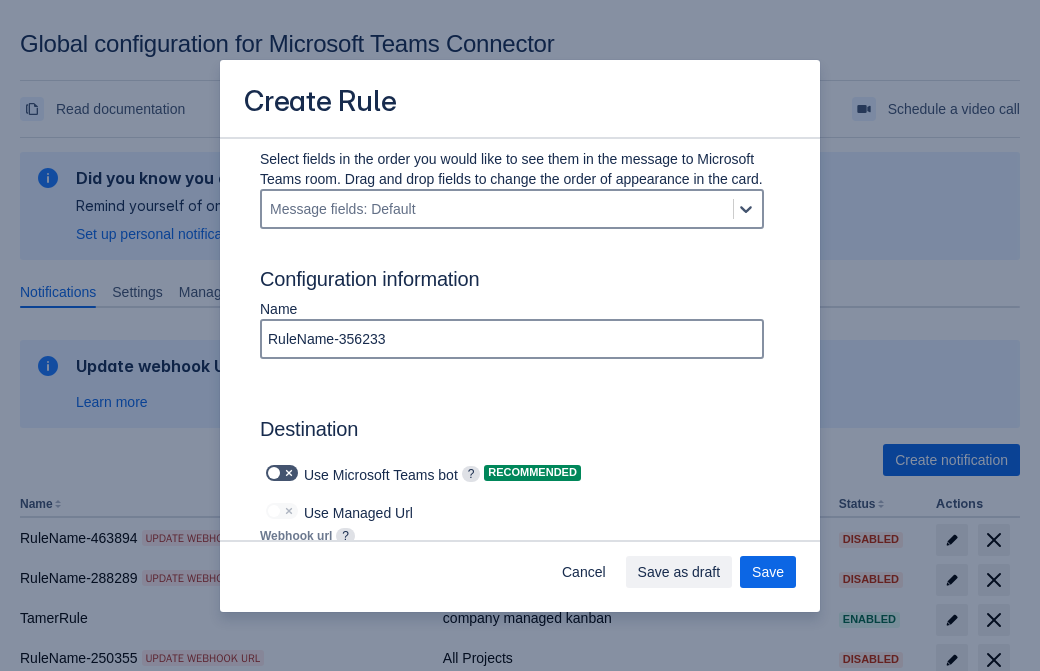 type on "https://prod-112.westeurope.logic.azure.com:443/workflows/bae959254738451b85002b53d5e90c49/triggers/manual/paths/invoke?api-version=2016-06-01&sp=%2Ftriggers%2Fmanual%2Frun&sv=1.0&sig=CudmuBtU-267HGLerd2tjXd6V0kZ_6hT4zUisFFEZeA" 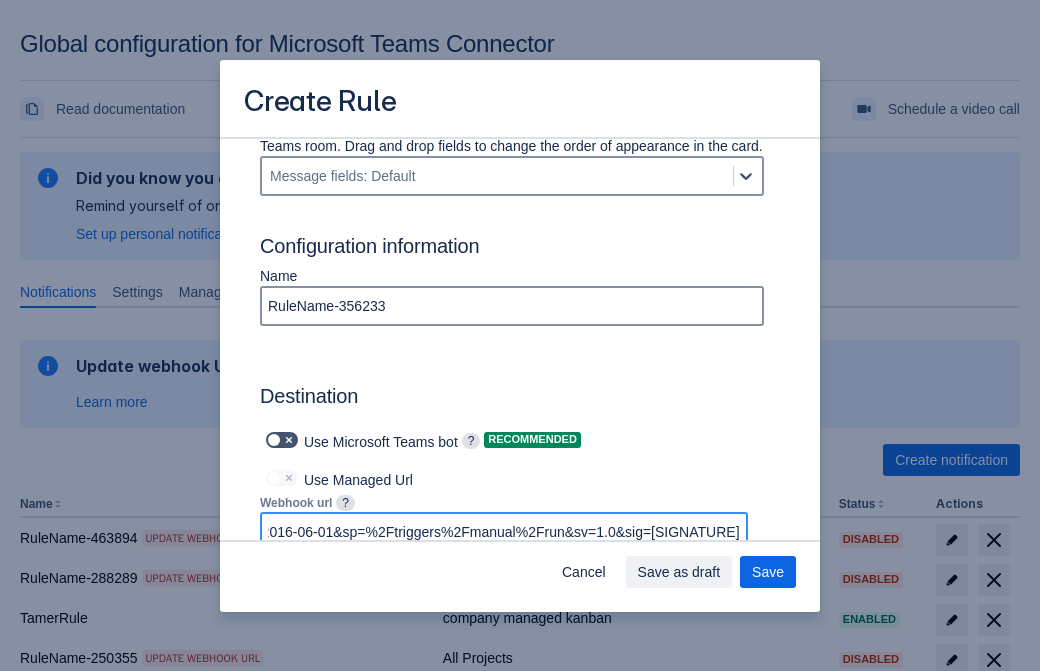 click on "Save as draft" at bounding box center [679, 572] 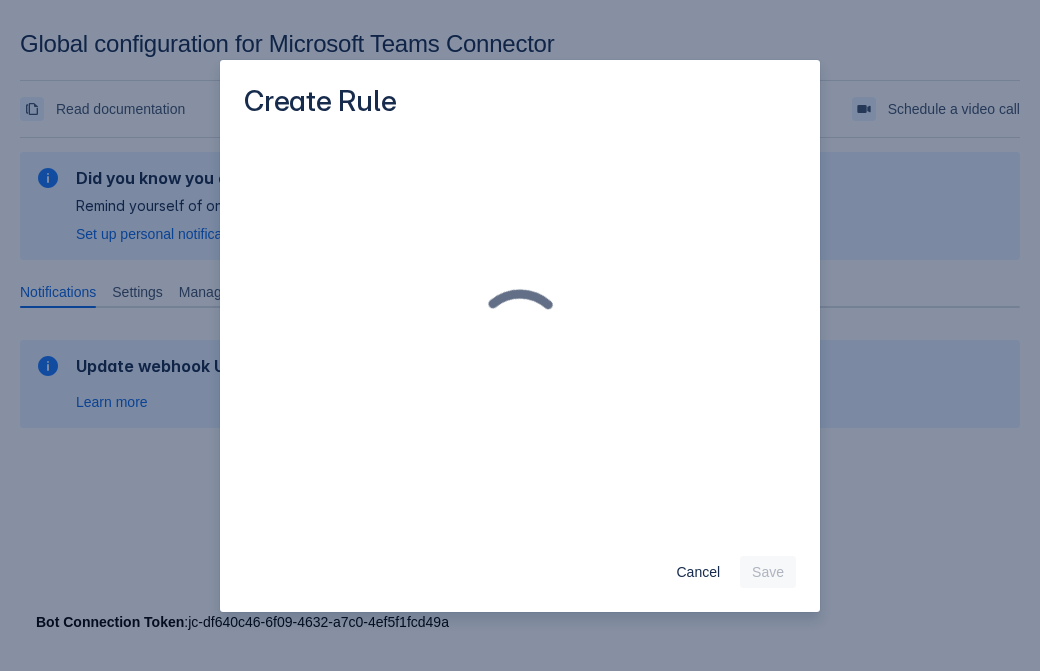 scroll, scrollTop: 0, scrollLeft: 0, axis: both 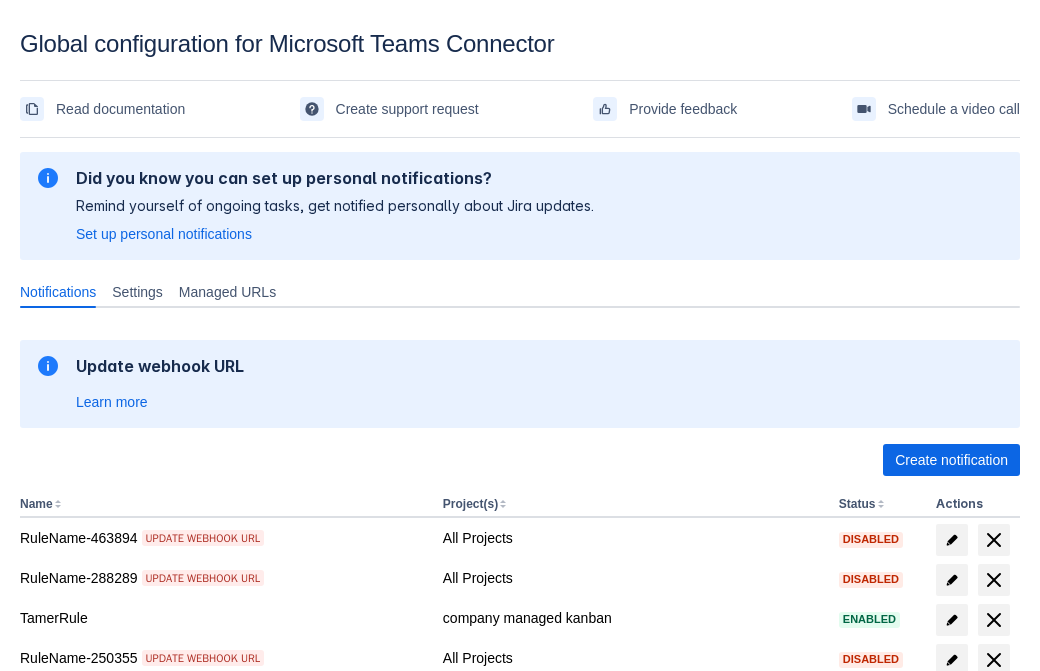click on "Load more" at bounding box center (65, 976) 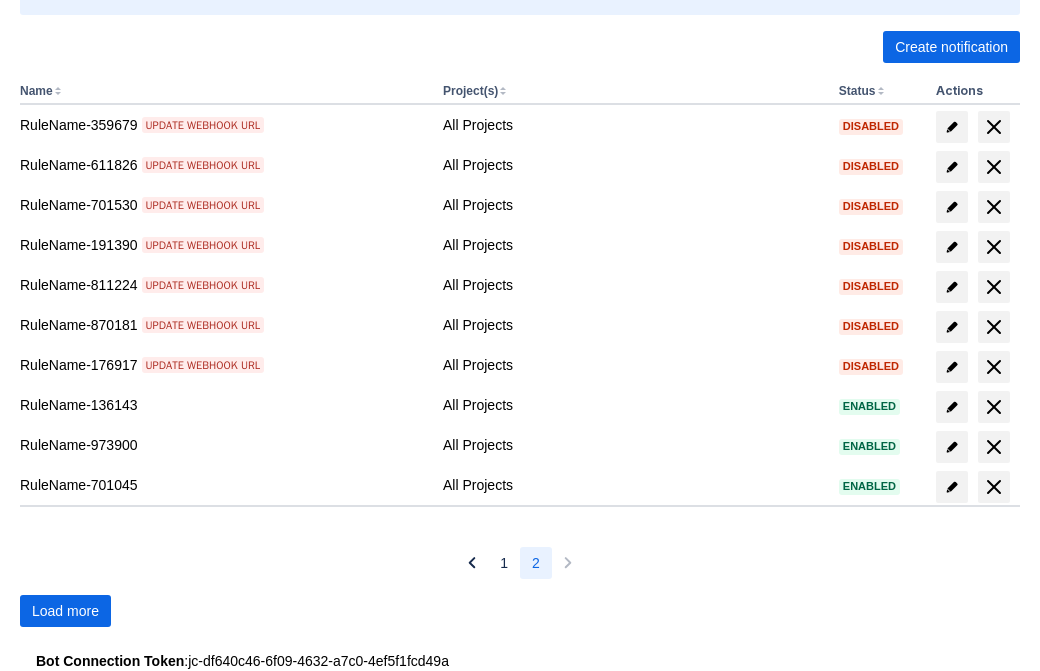 click on "Load more" at bounding box center [65, 611] 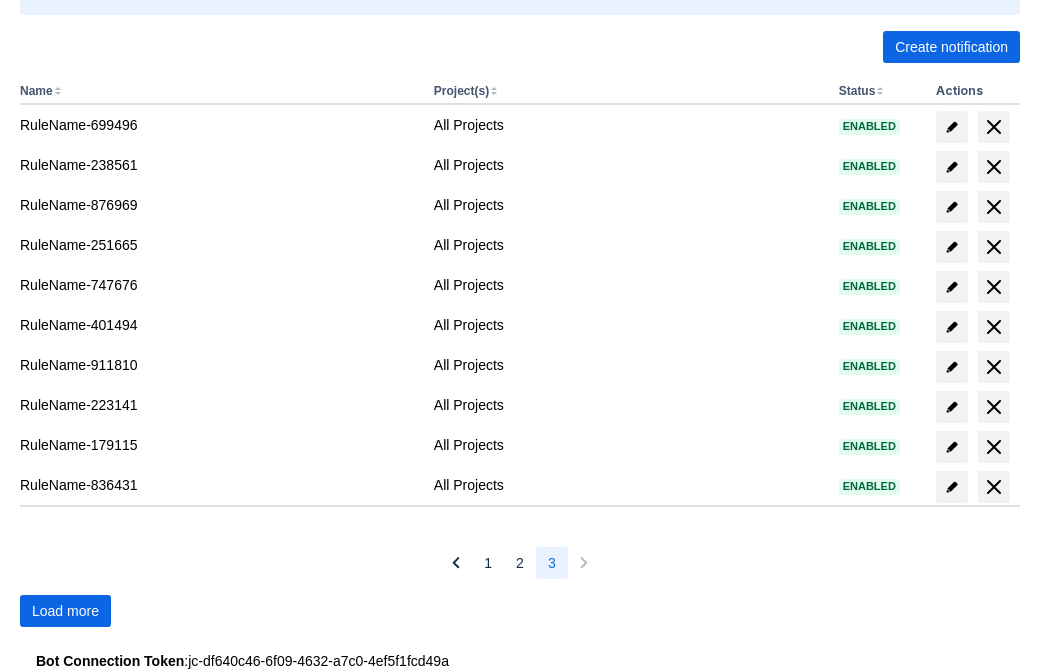 click on "Load more" at bounding box center [65, 611] 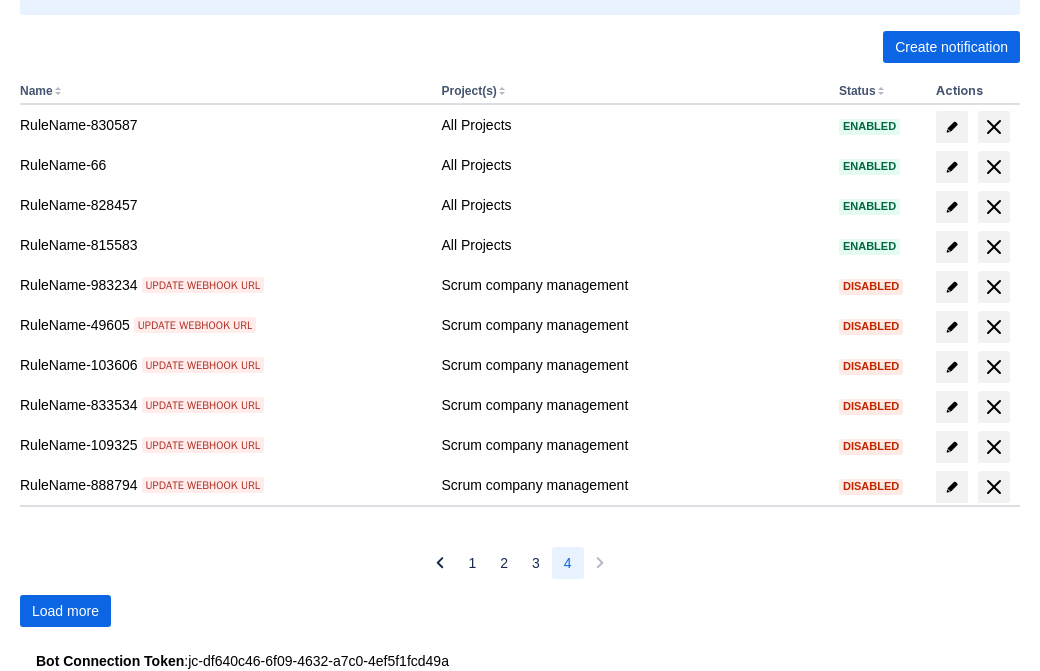 click on "Load more" at bounding box center (65, 611) 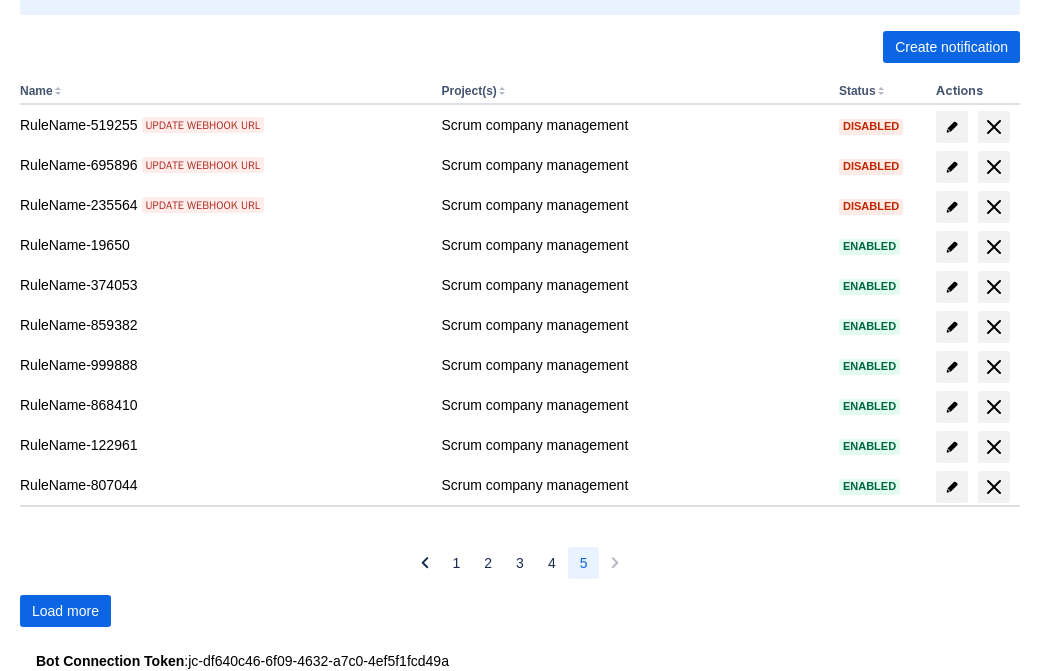 click on "Load more" at bounding box center (65, 611) 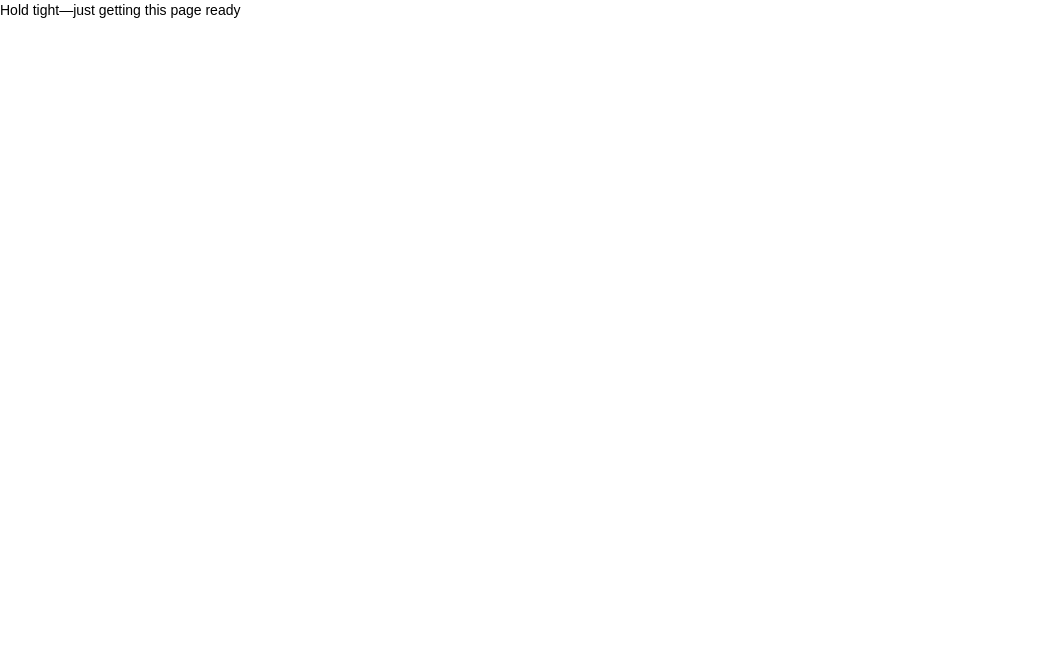 scroll, scrollTop: 0, scrollLeft: 0, axis: both 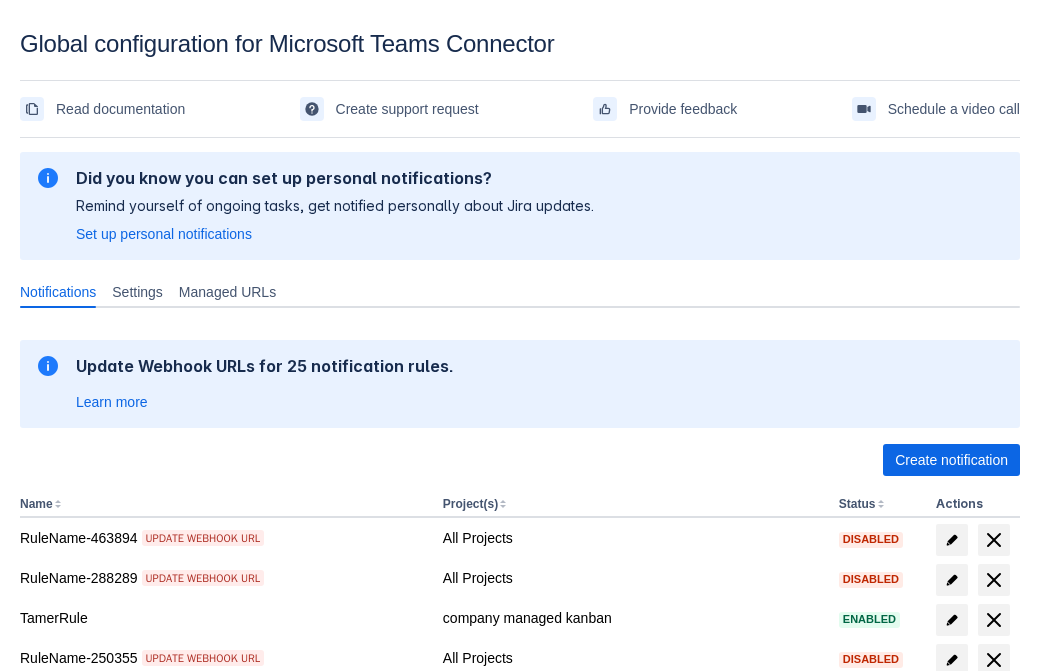 click on "Load more" at bounding box center [65, 976] 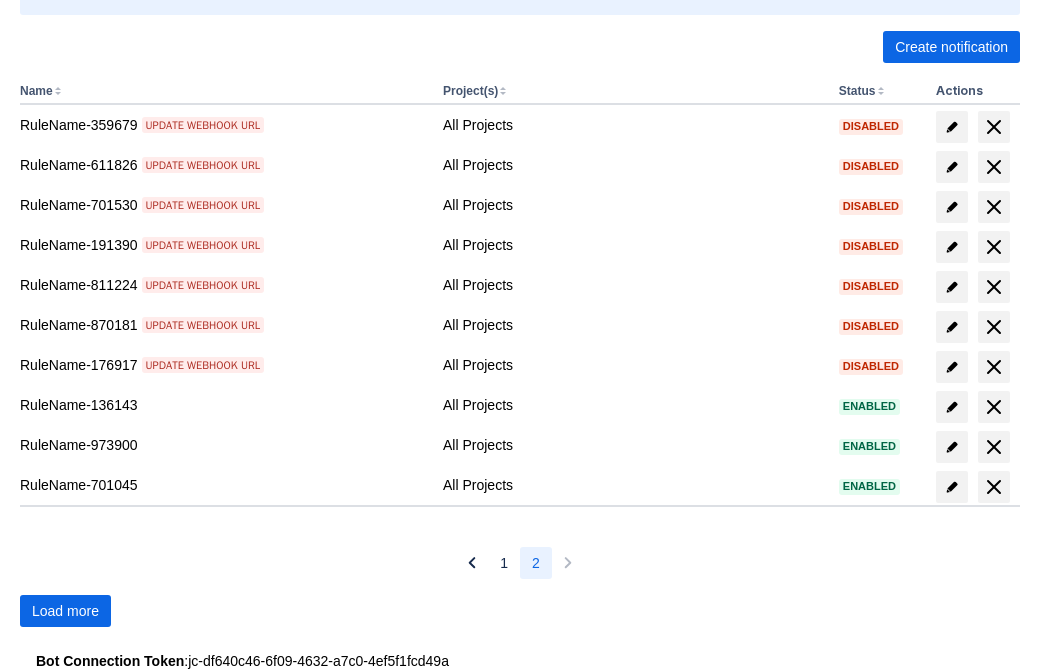 click on "Load more" at bounding box center [65, 611] 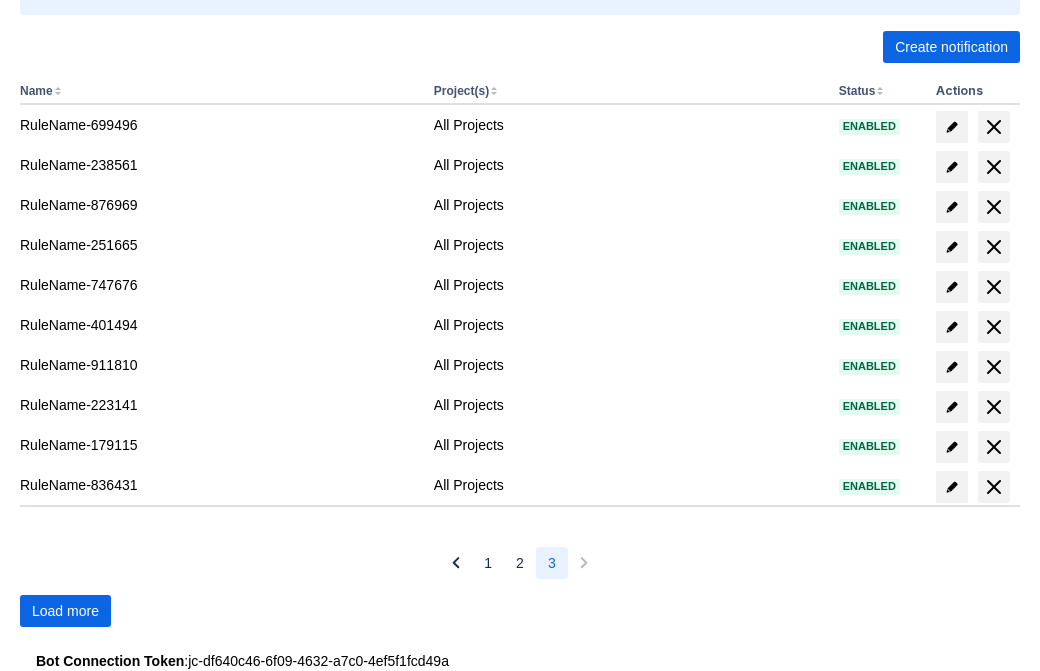 click on "Load more" at bounding box center [65, 611] 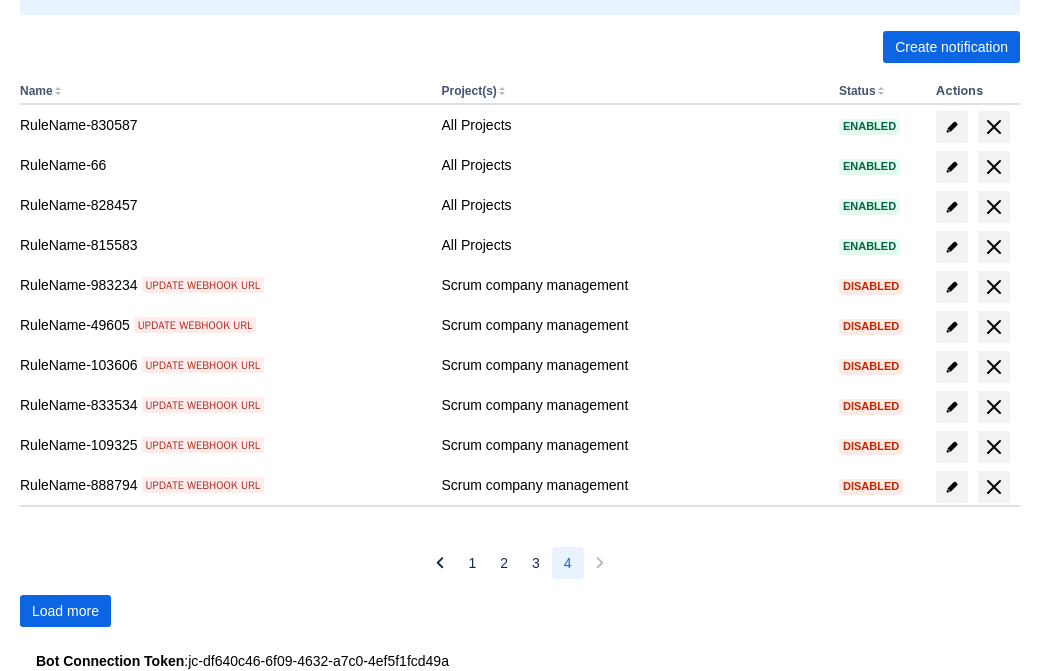 click on "Load more" at bounding box center [65, 611] 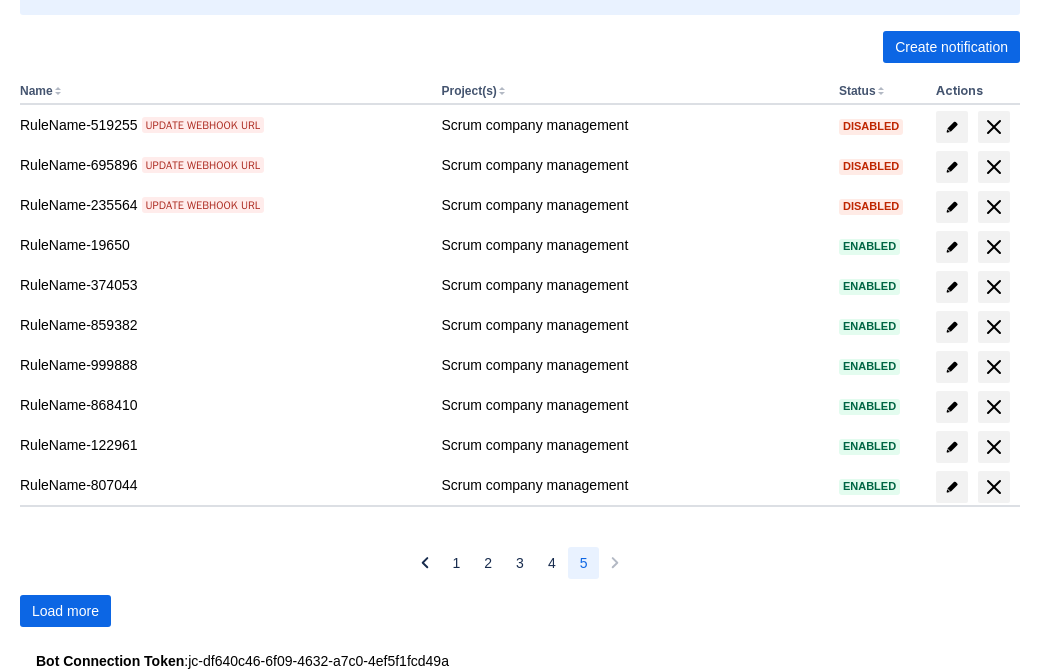 click on "Load more" at bounding box center (65, 611) 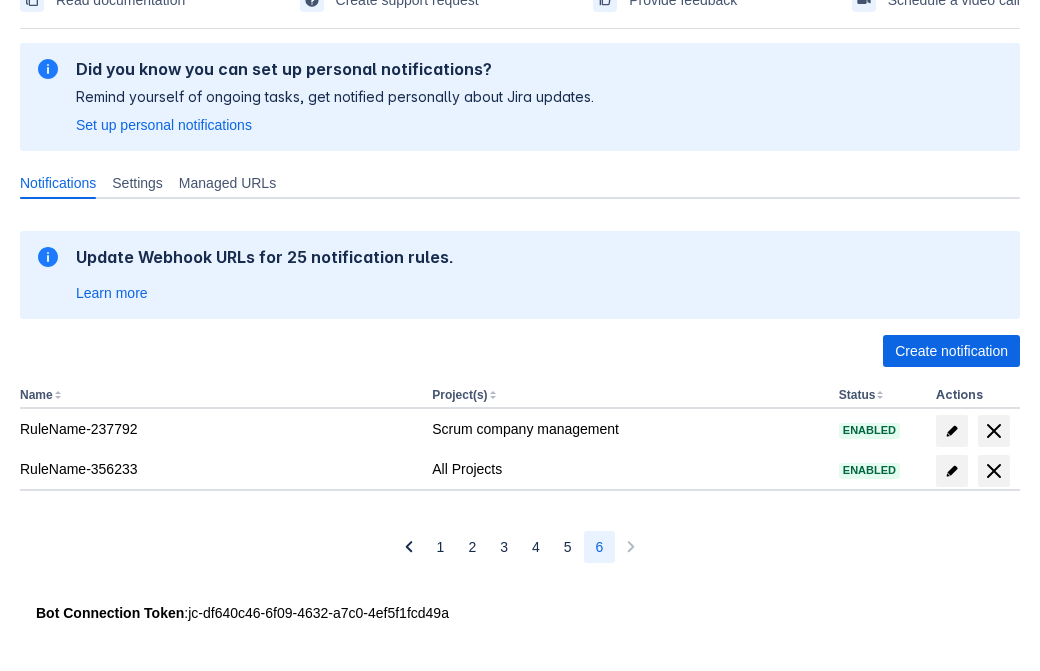 click at bounding box center [994, 471] 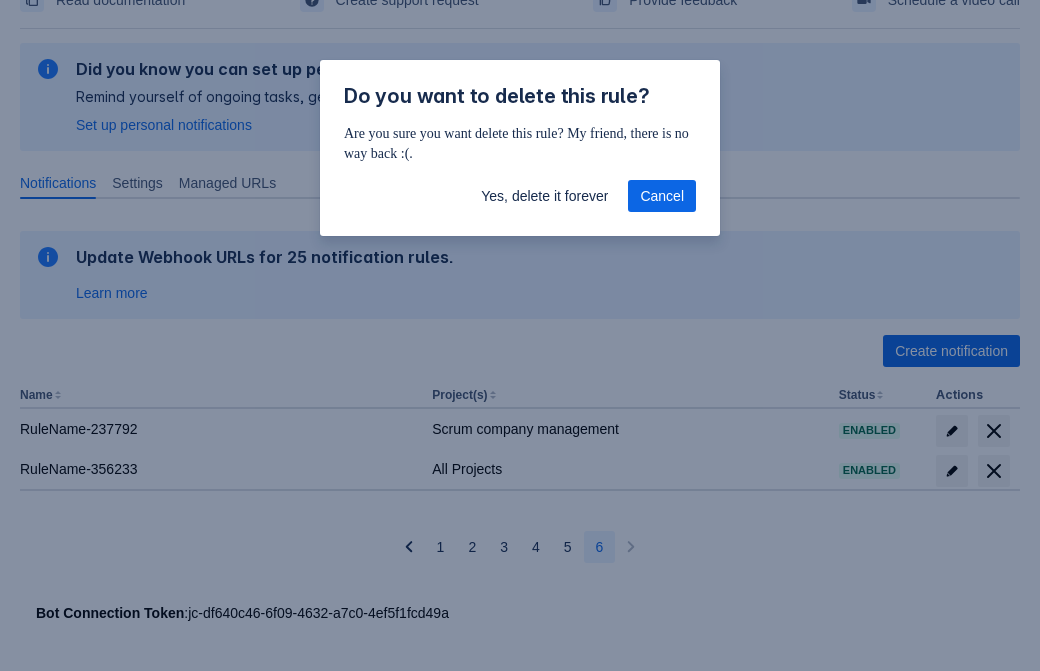 click on "Yes, delete it forever" at bounding box center [544, 196] 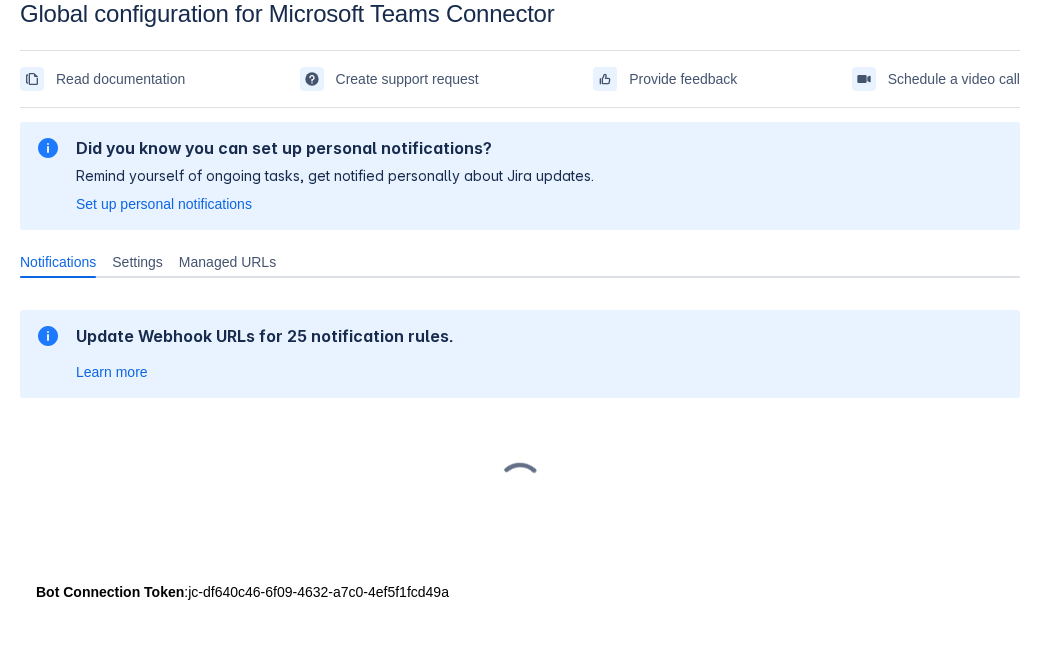 scroll, scrollTop: 30, scrollLeft: 0, axis: vertical 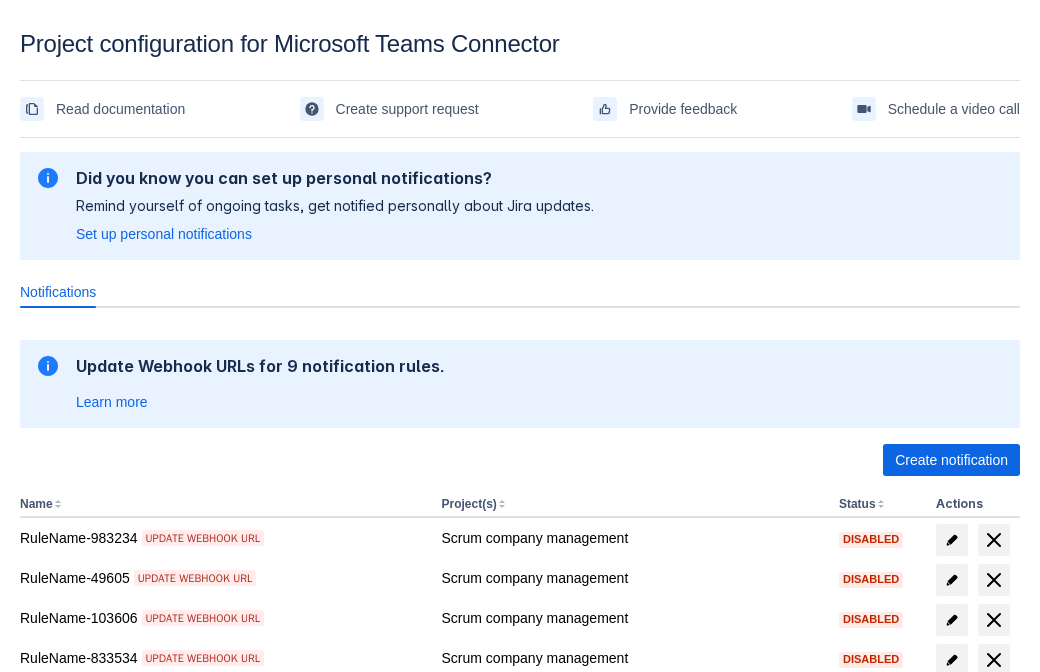 click on "Create notification" at bounding box center (951, 460) 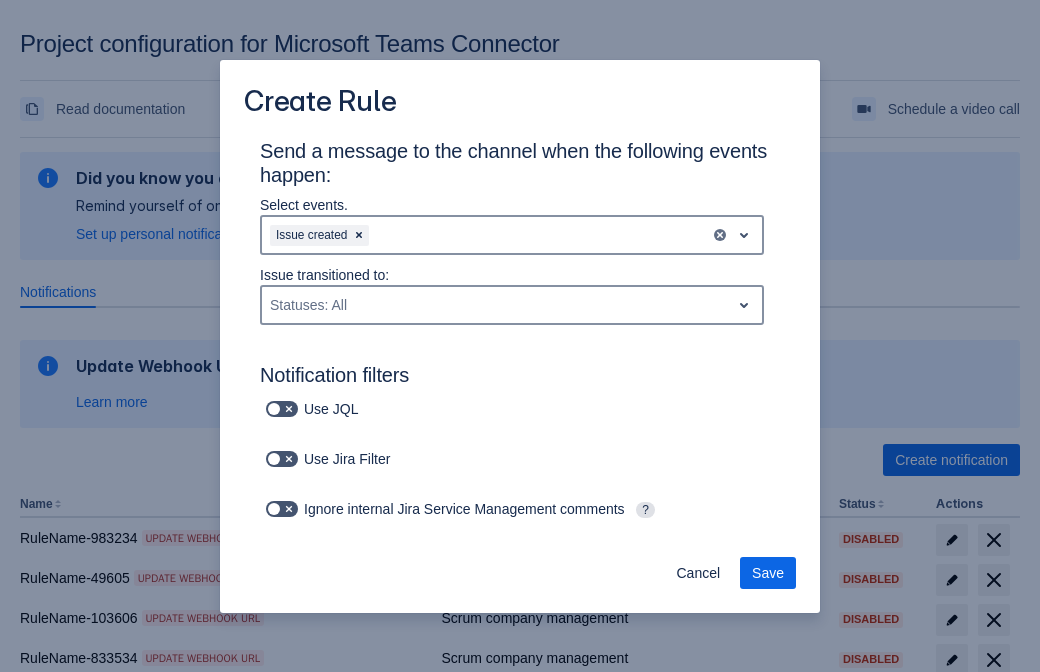 click on "Labels: All" at bounding box center (354, 803) 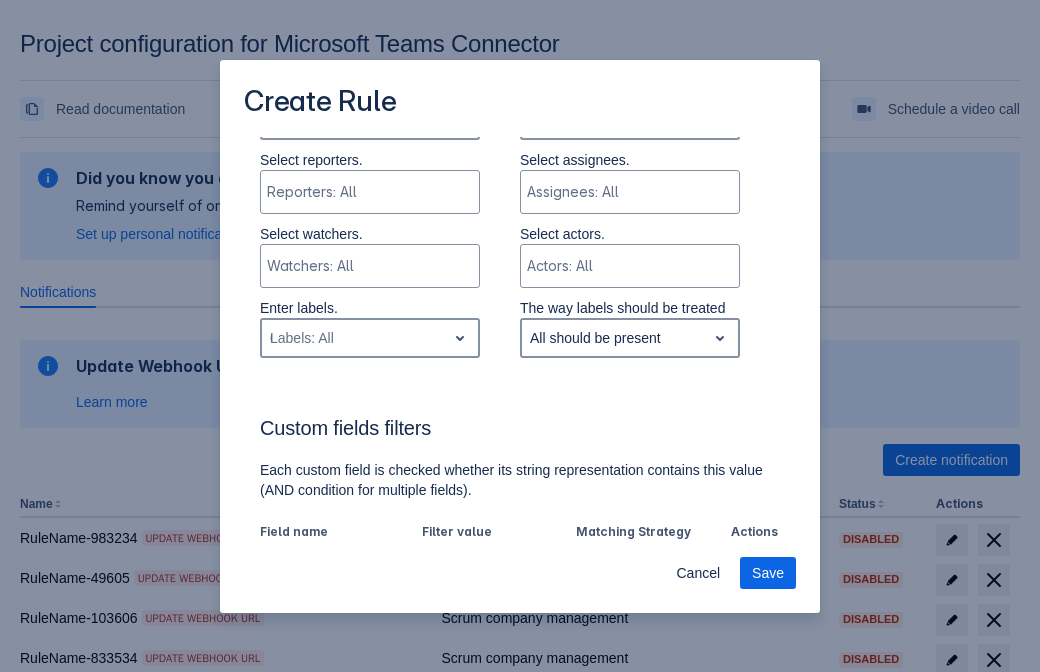 type on "699688_label" 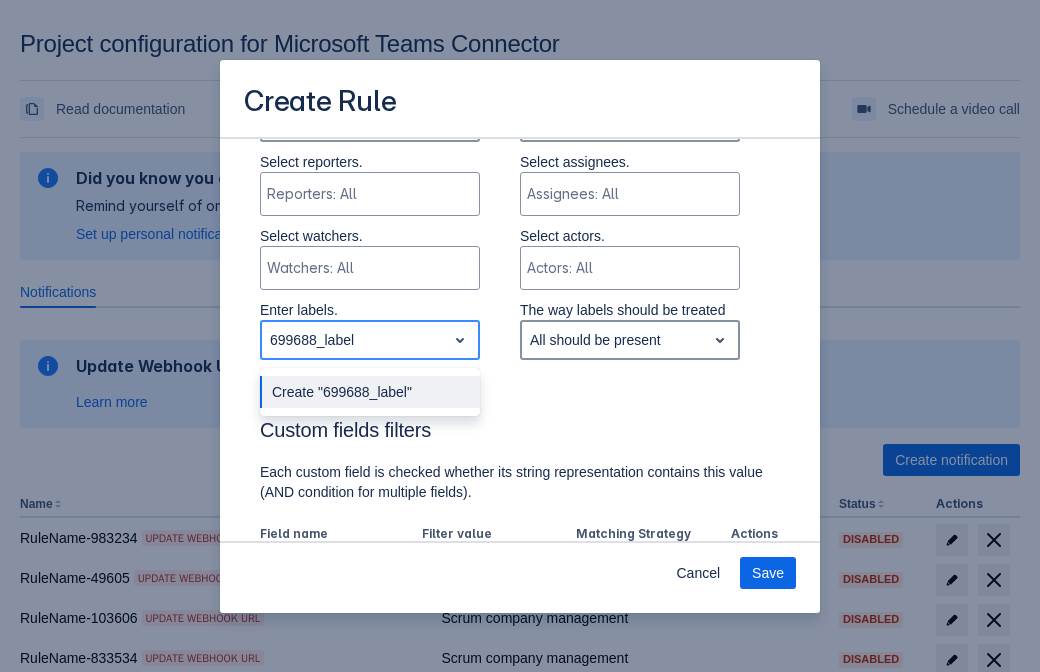 type 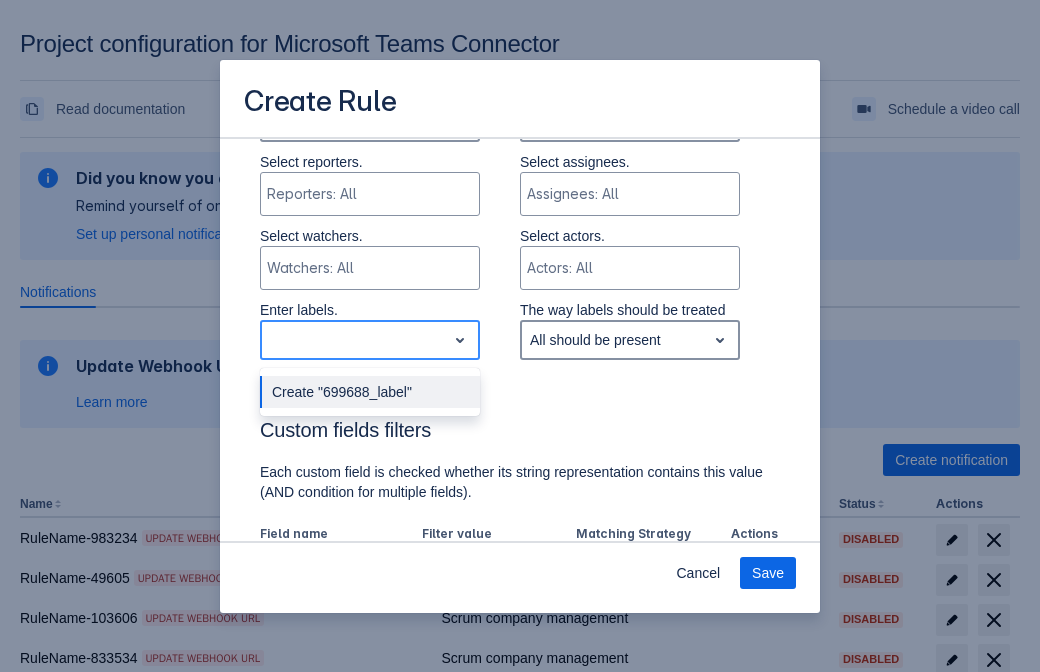 scroll, scrollTop: 1079, scrollLeft: 0, axis: vertical 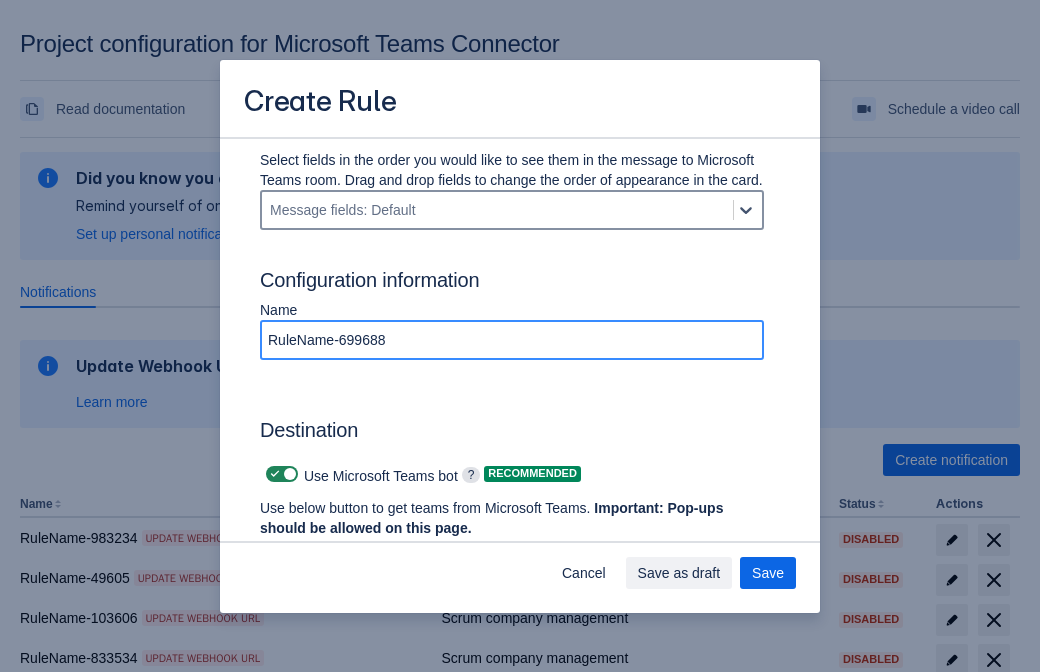 type on "RuleName-699688" 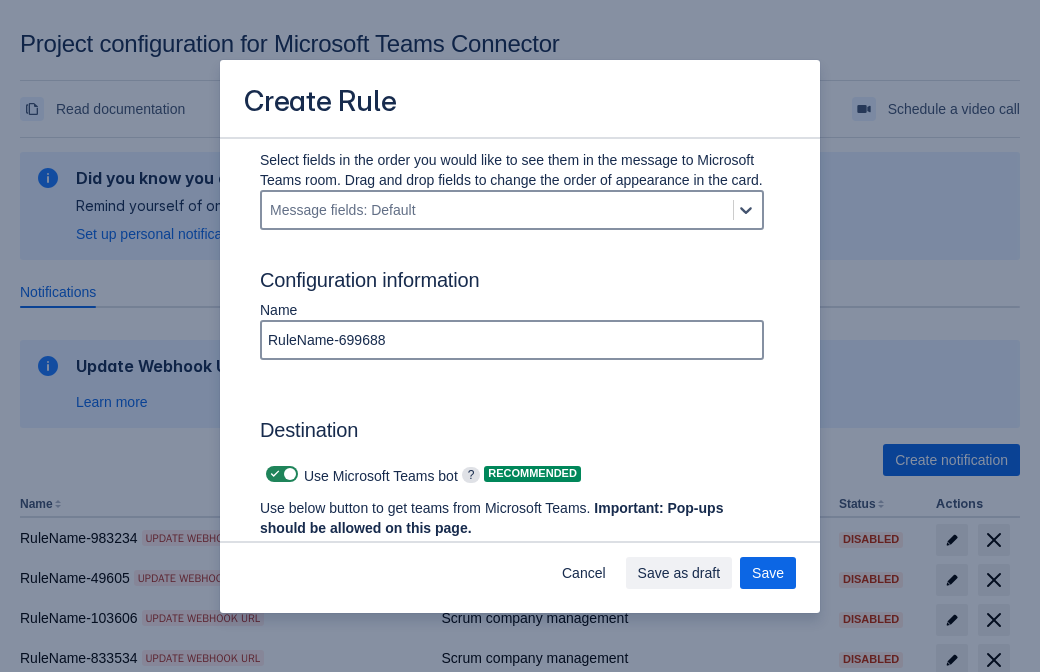 click at bounding box center (275, 474) 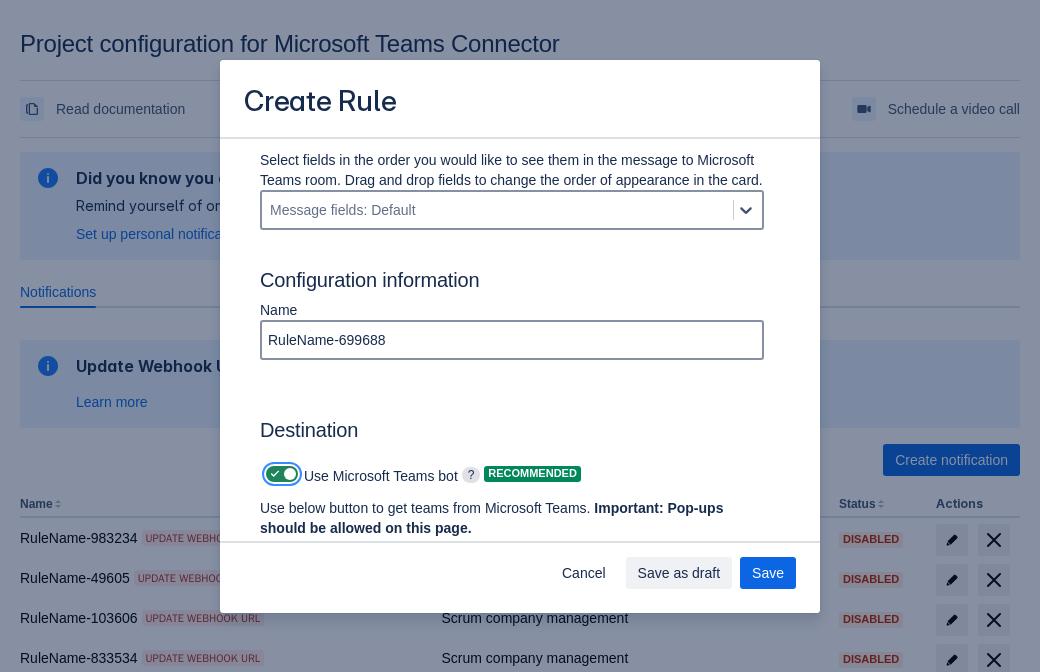 click at bounding box center [272, 474] 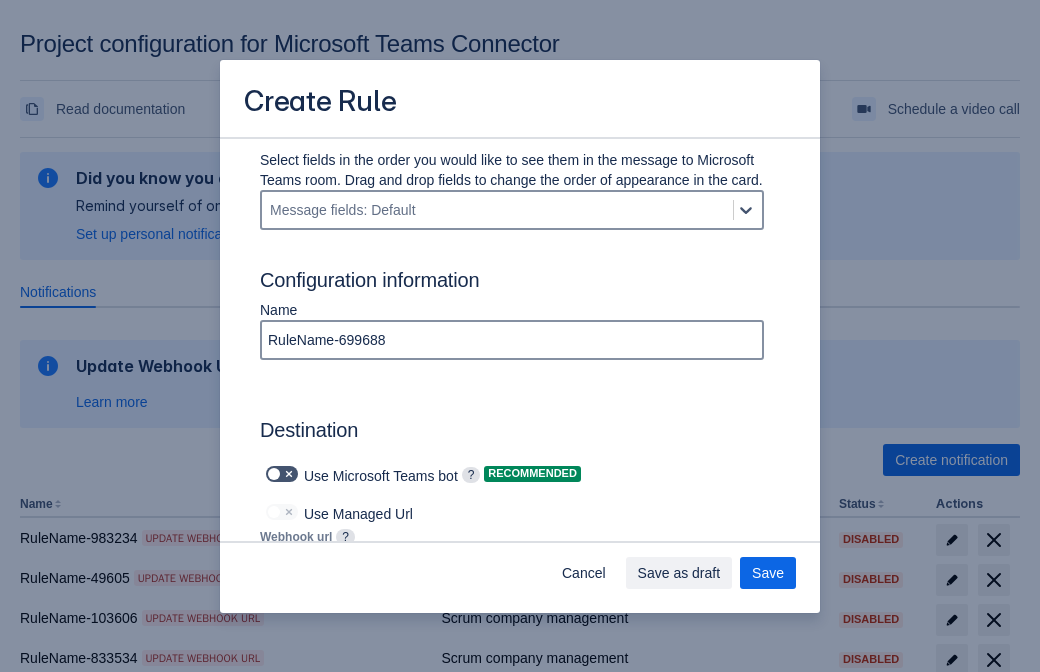 type on "https://prod-103.westeurope.logic.azure.com:443/workflows/562279af401f414e8dae6e8b71857168/triggers/manual/paths/invoke?api-version=2016-06-01&sp=%2Ftriggers%2Fmanual%2Frun&sv=1.0&sig=LWZGx-W07ogWQjWB5rIVE6YSsHexEaZFACJd40jBLAQ" 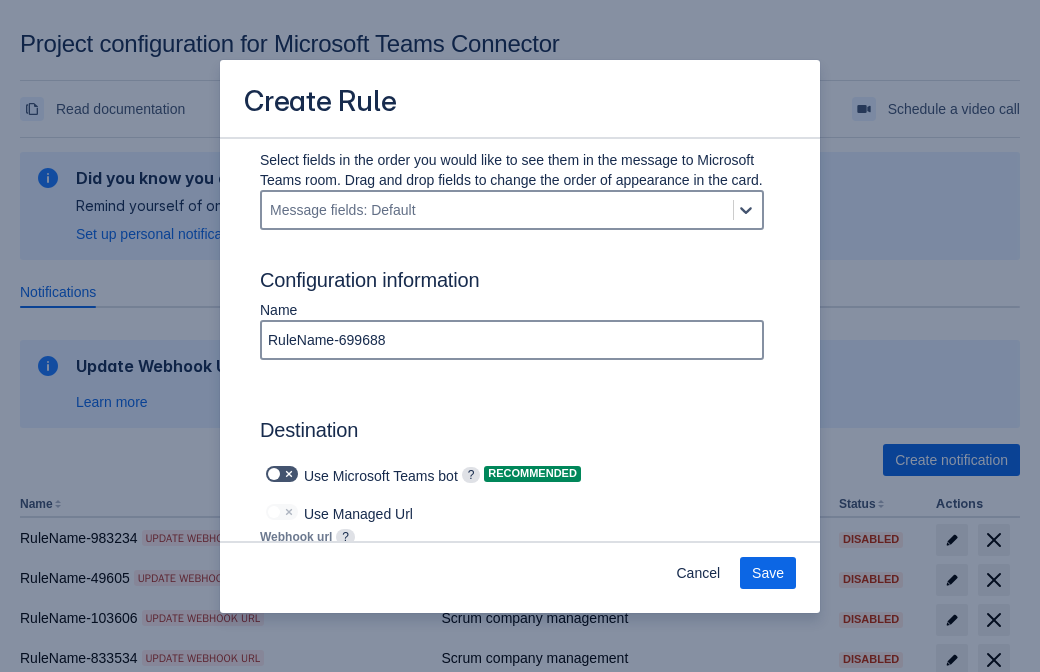 click on "Save" at bounding box center (768, 573) 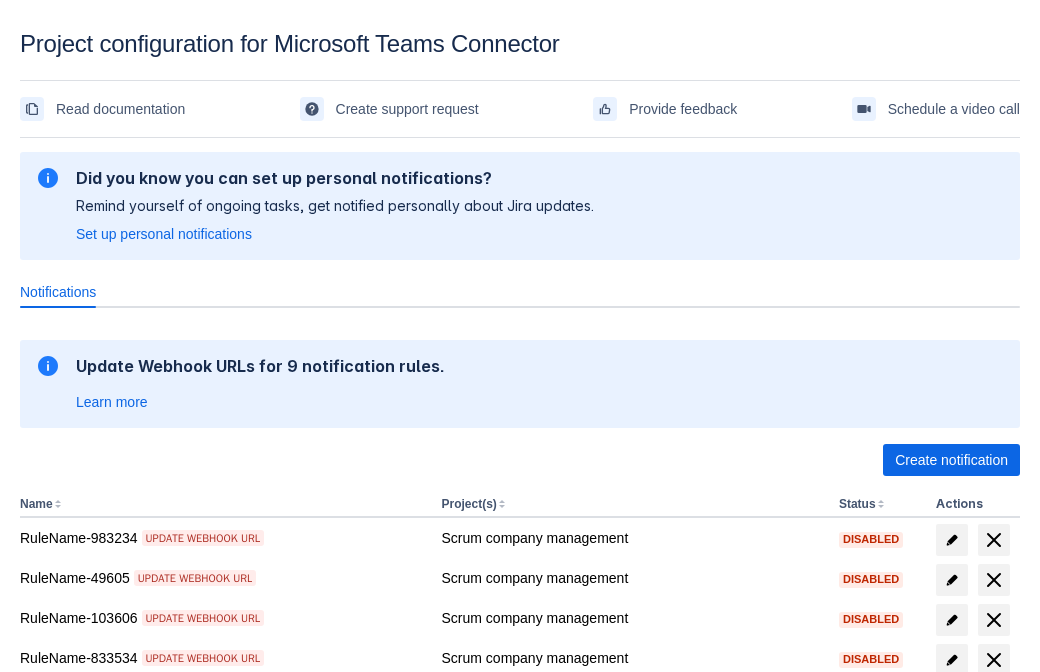 click on "Load more" at bounding box center [65, 976] 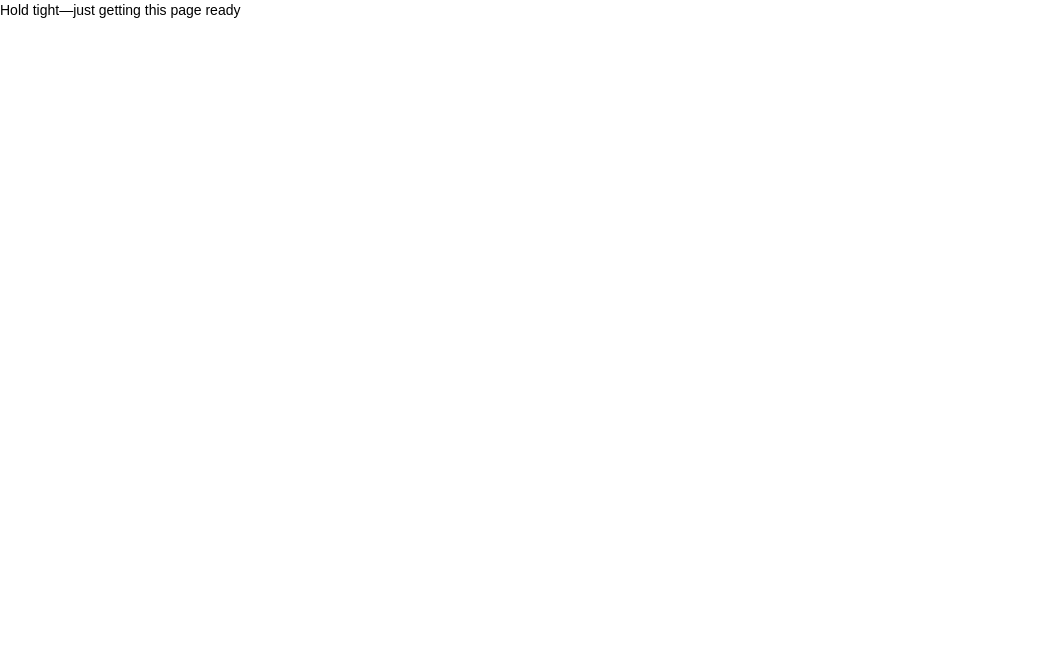 scroll, scrollTop: 0, scrollLeft: 0, axis: both 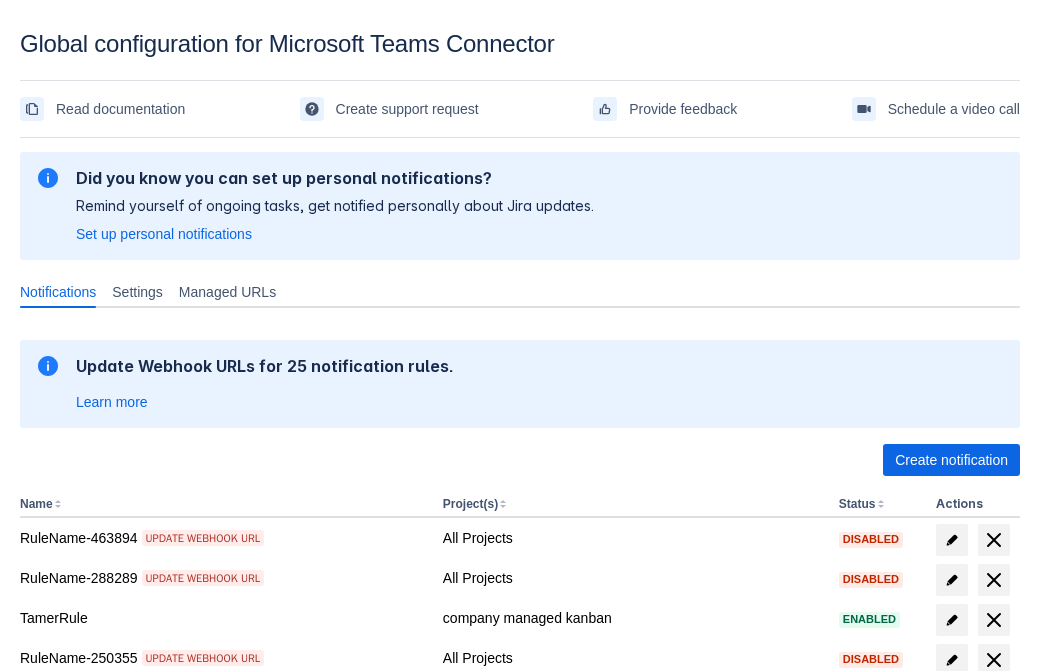 click on "Load more" at bounding box center (65, 976) 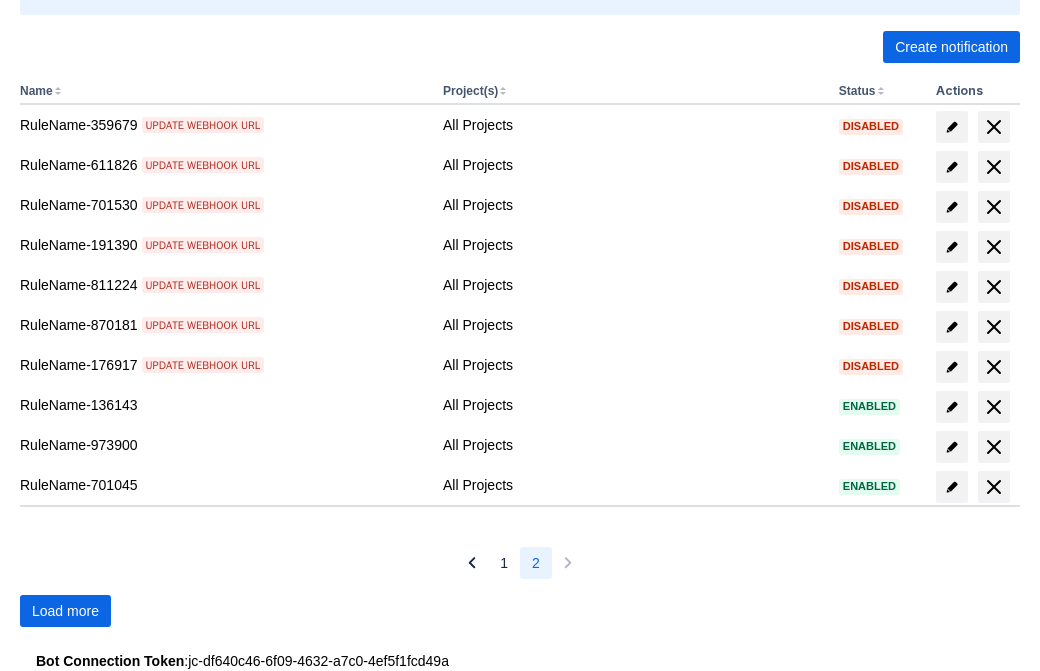 click on "Load more" at bounding box center [65, 611] 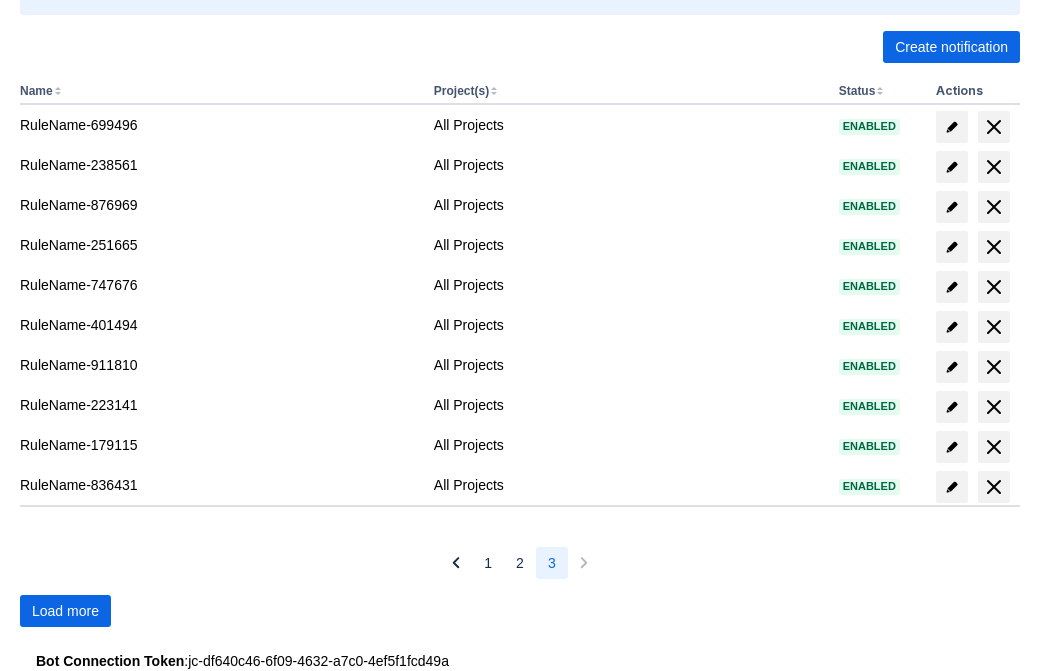 click on "Load more" at bounding box center (65, 611) 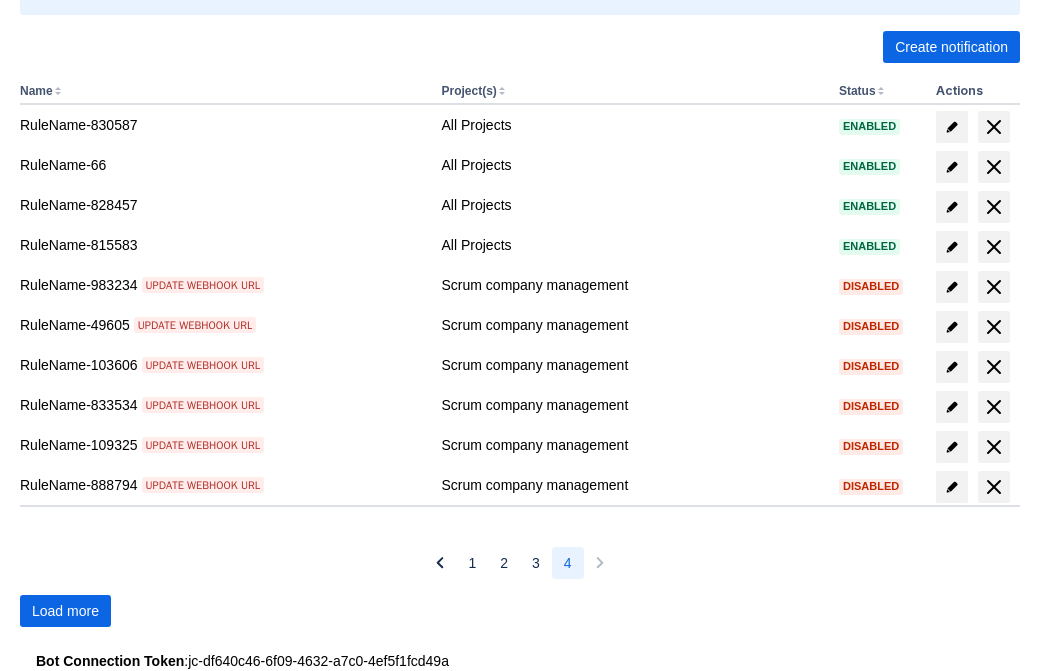 click on "Load more" at bounding box center (65, 611) 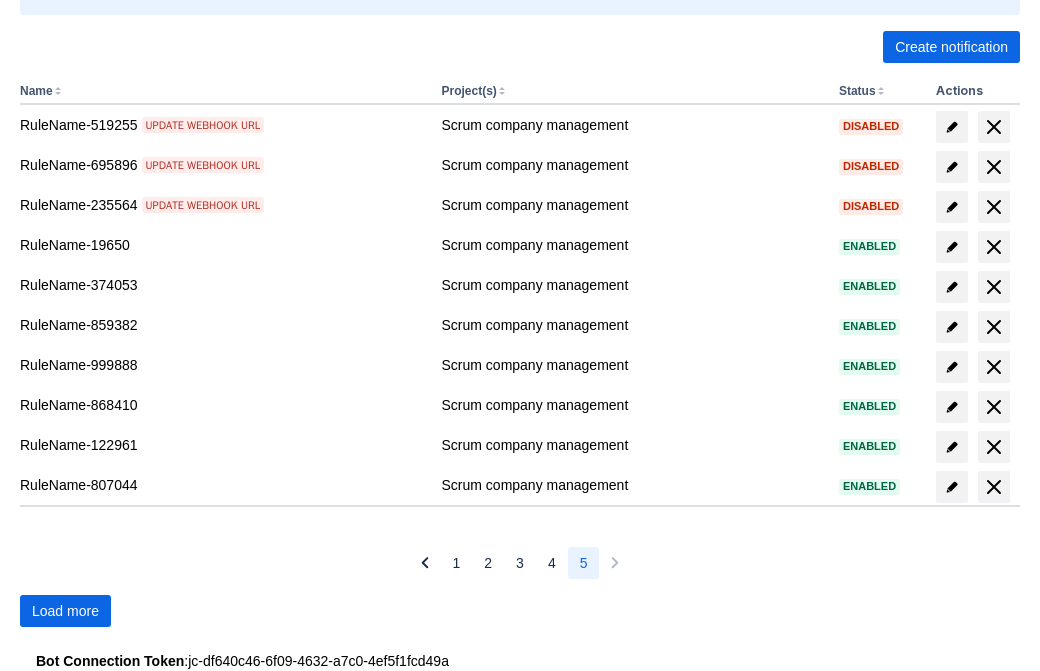 click on "Load more" at bounding box center (65, 611) 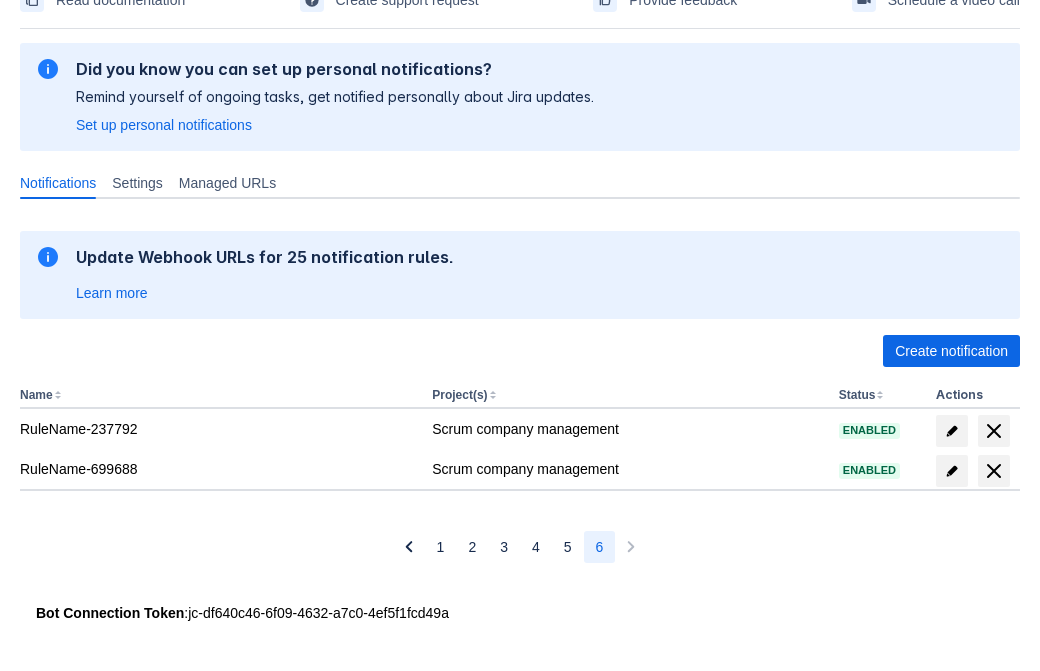 click at bounding box center [994, 471] 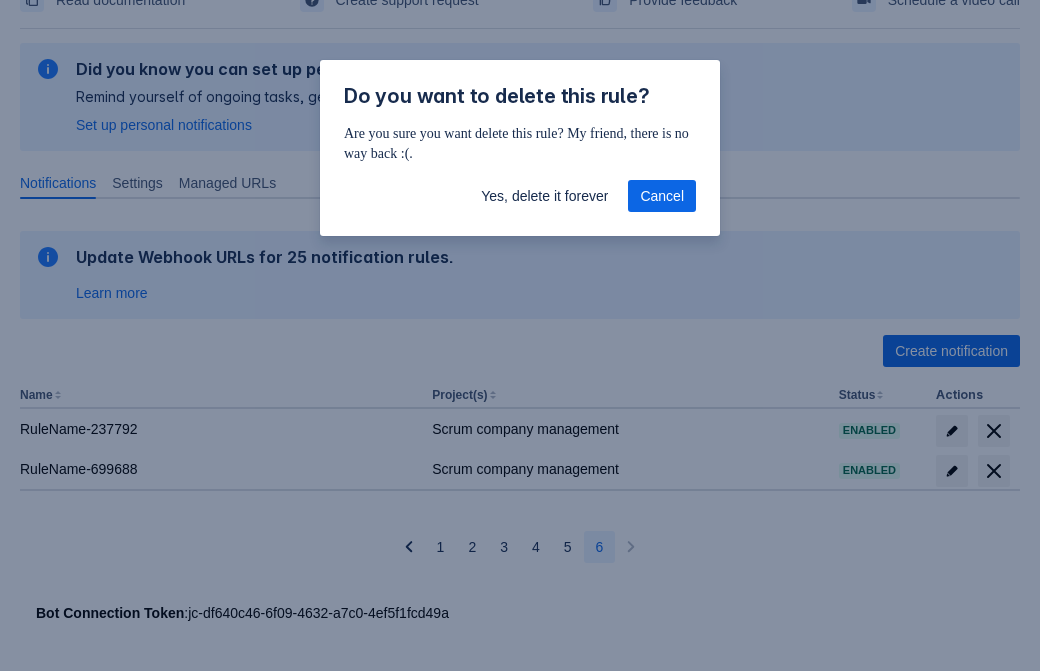 click on "Yes, delete it forever" at bounding box center [544, 196] 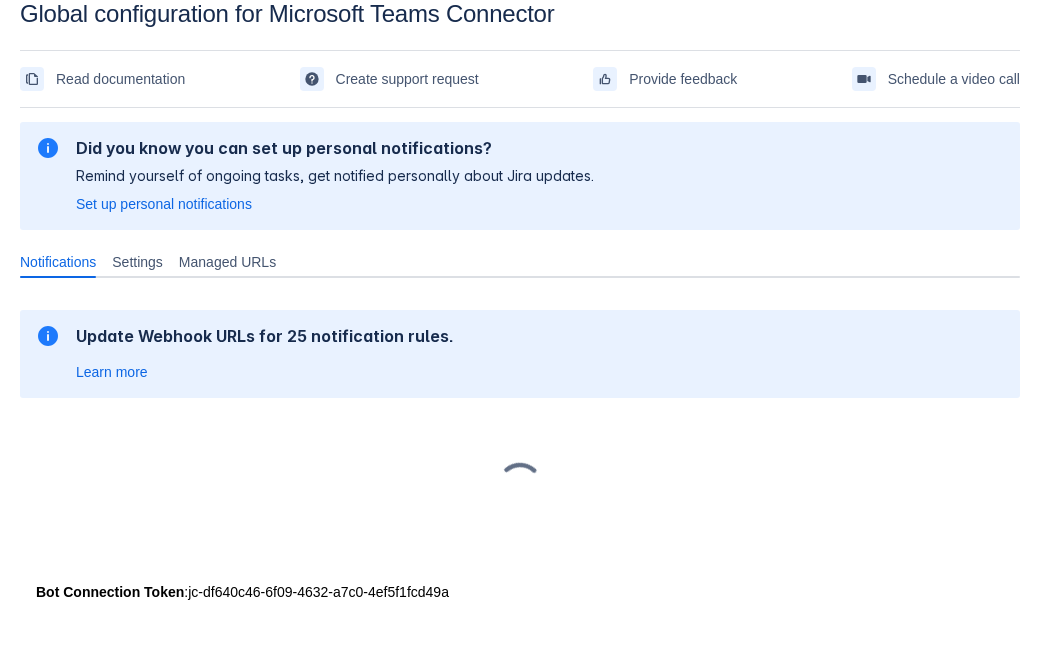 scroll, scrollTop: 30, scrollLeft: 0, axis: vertical 